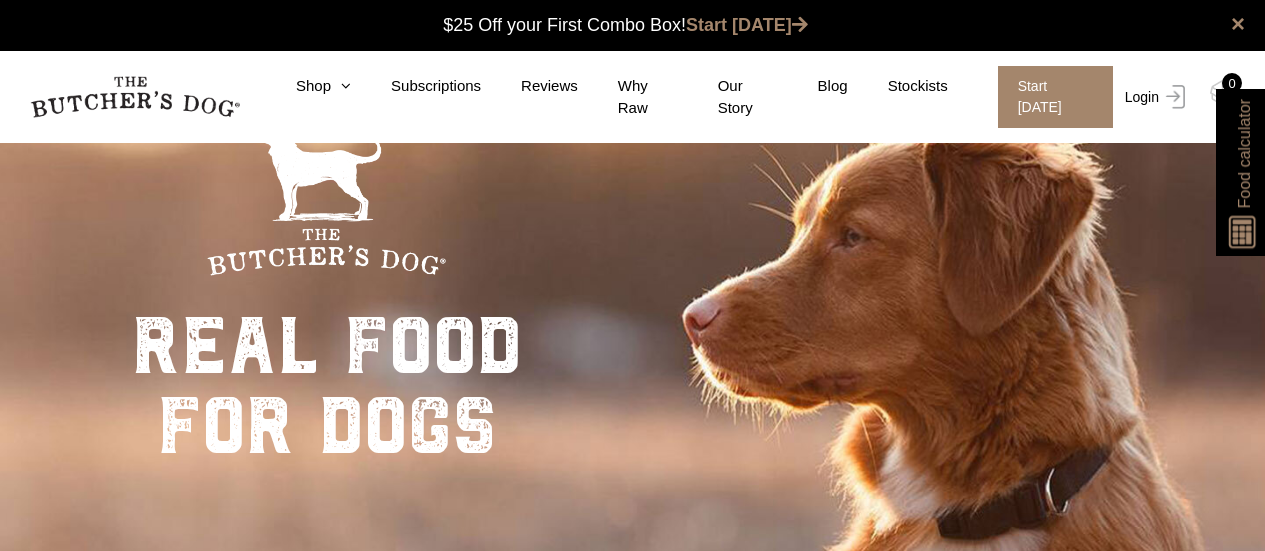 scroll, scrollTop: 0, scrollLeft: 0, axis: both 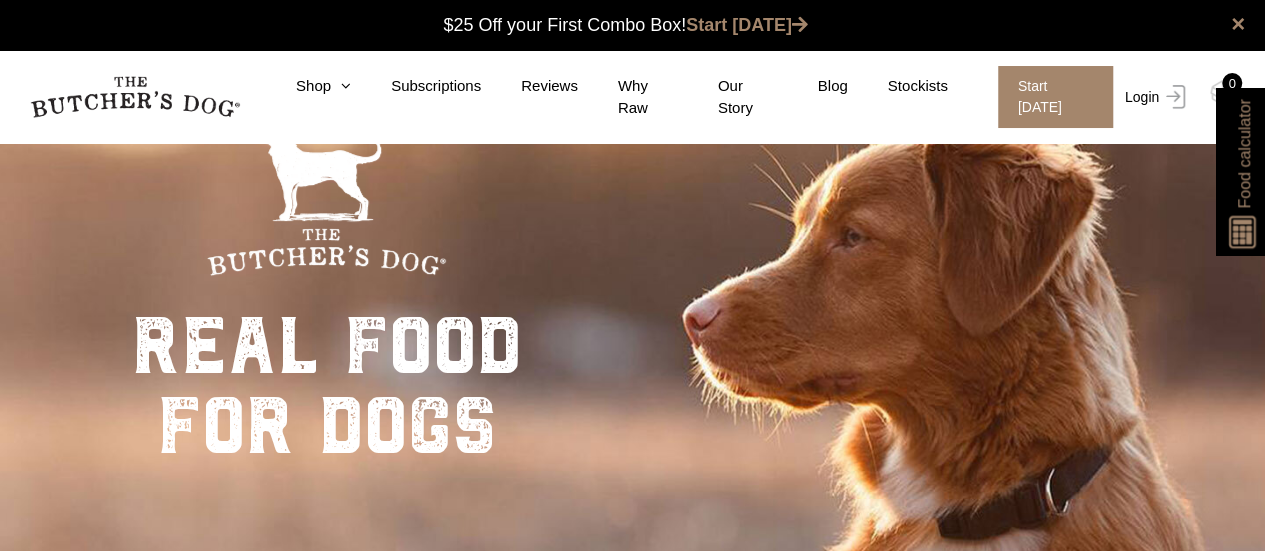 click on "Login" at bounding box center [1152, 97] 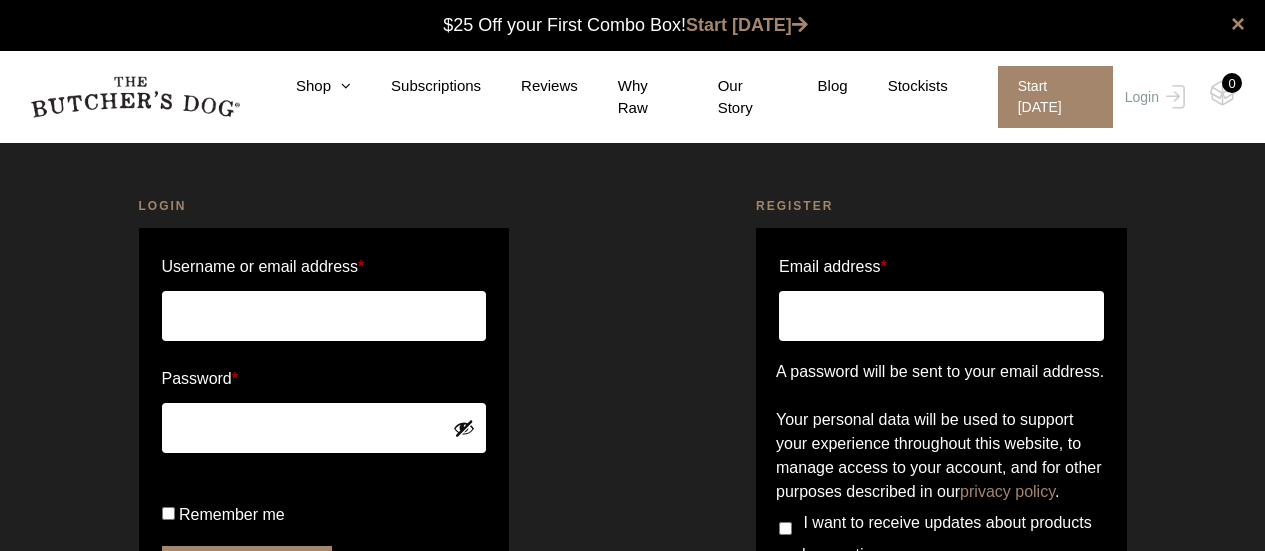 scroll, scrollTop: 0, scrollLeft: 0, axis: both 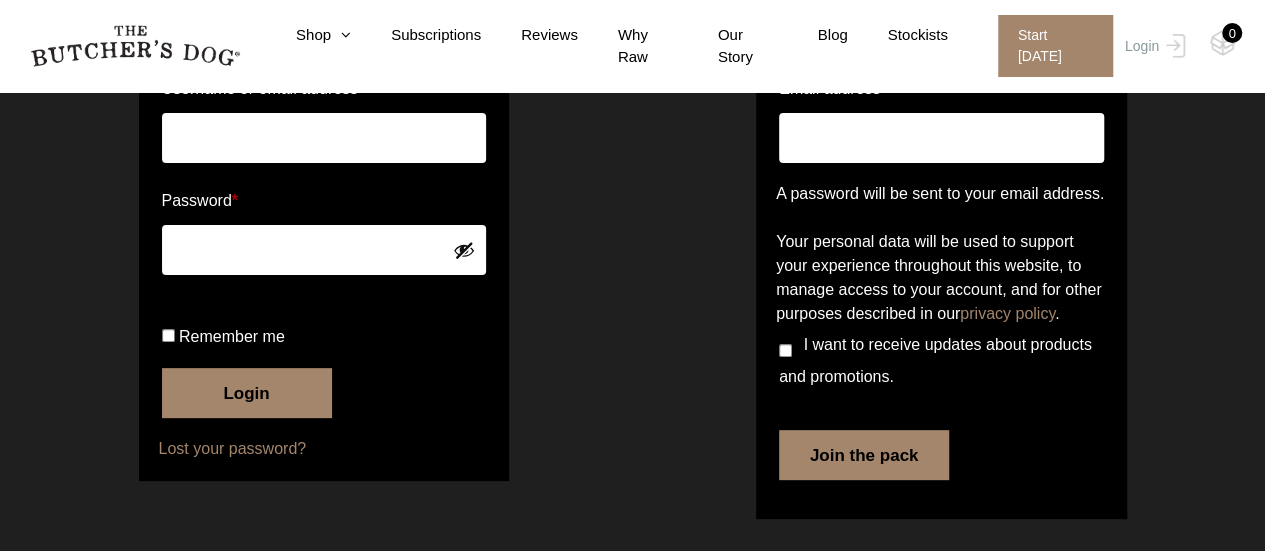 type on "[EMAIL_ADDRESS][DOMAIN_NAME]" 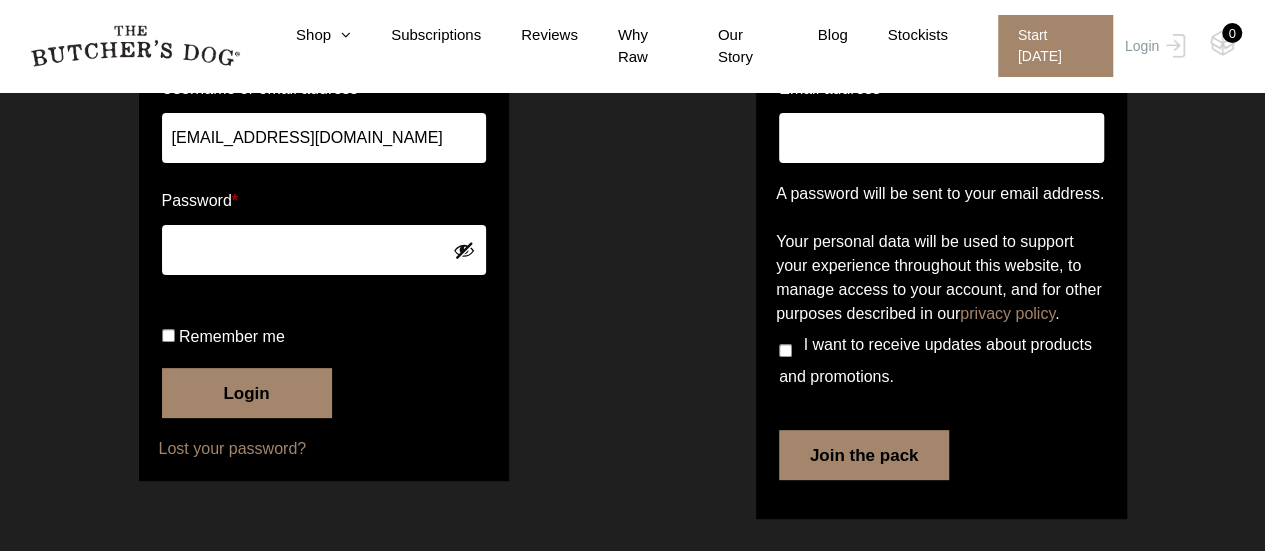 click on "Remember me" at bounding box center [232, 336] 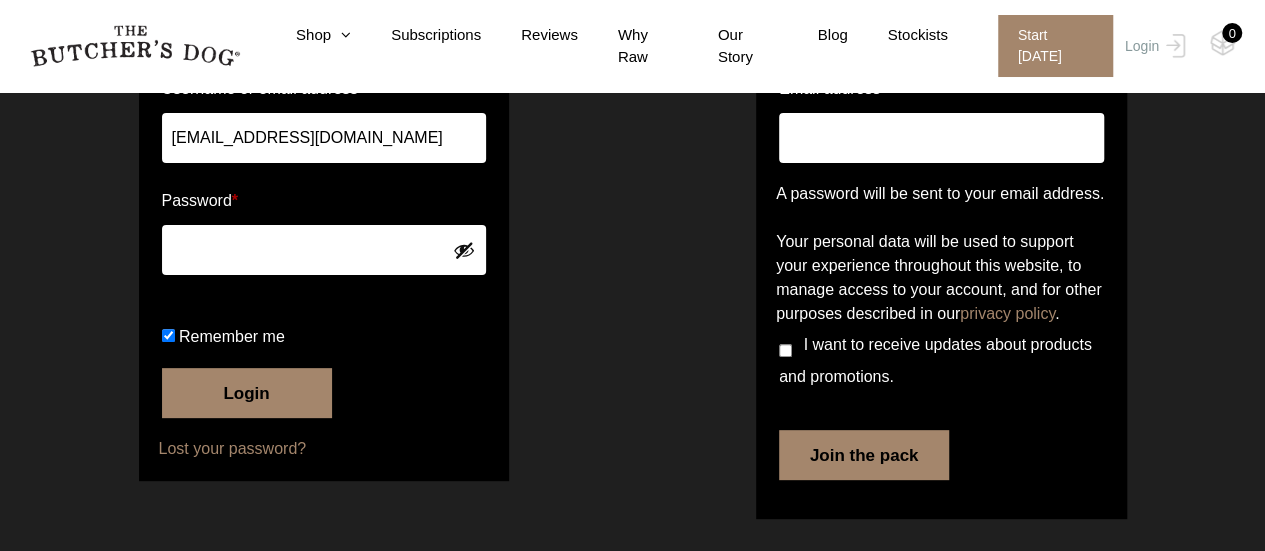 click on "Login" at bounding box center [247, 393] 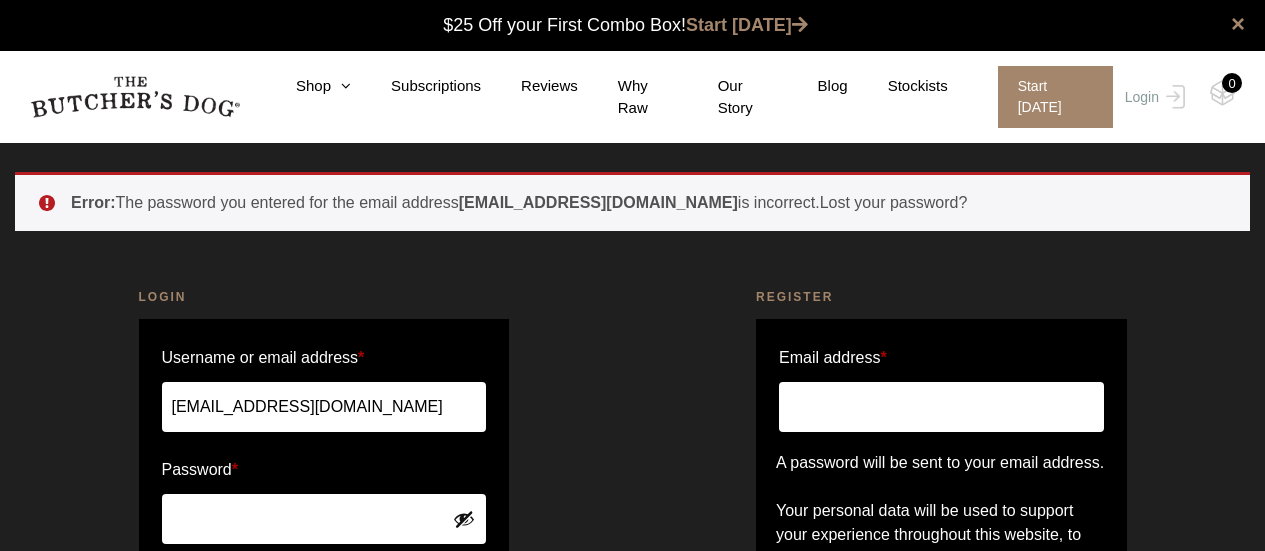 scroll, scrollTop: 0, scrollLeft: 0, axis: both 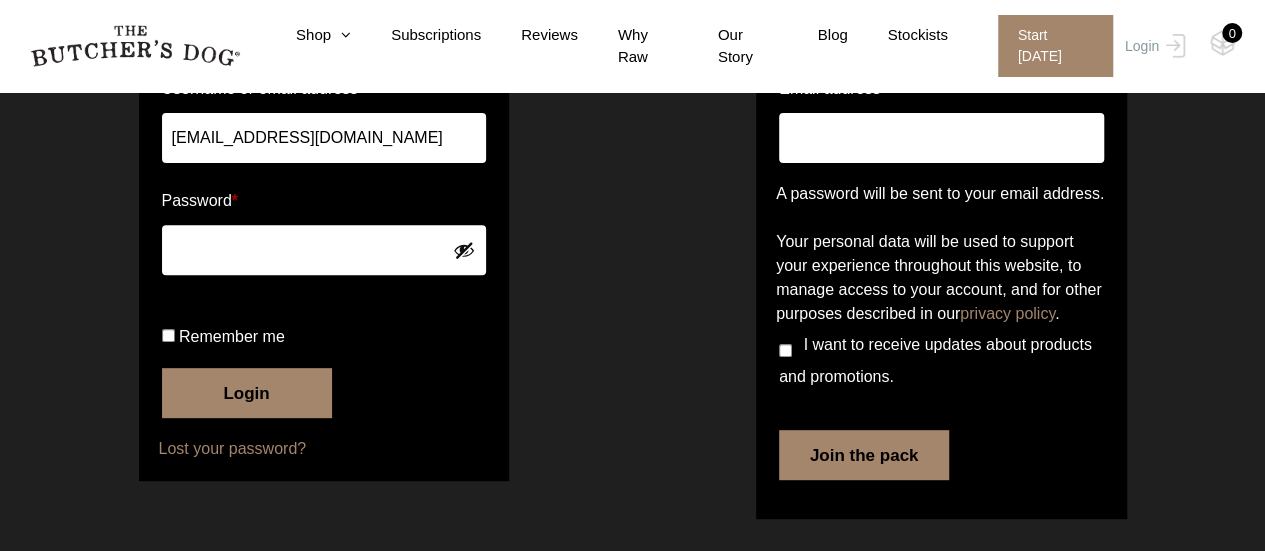 click on "Remember me" at bounding box center (232, 336) 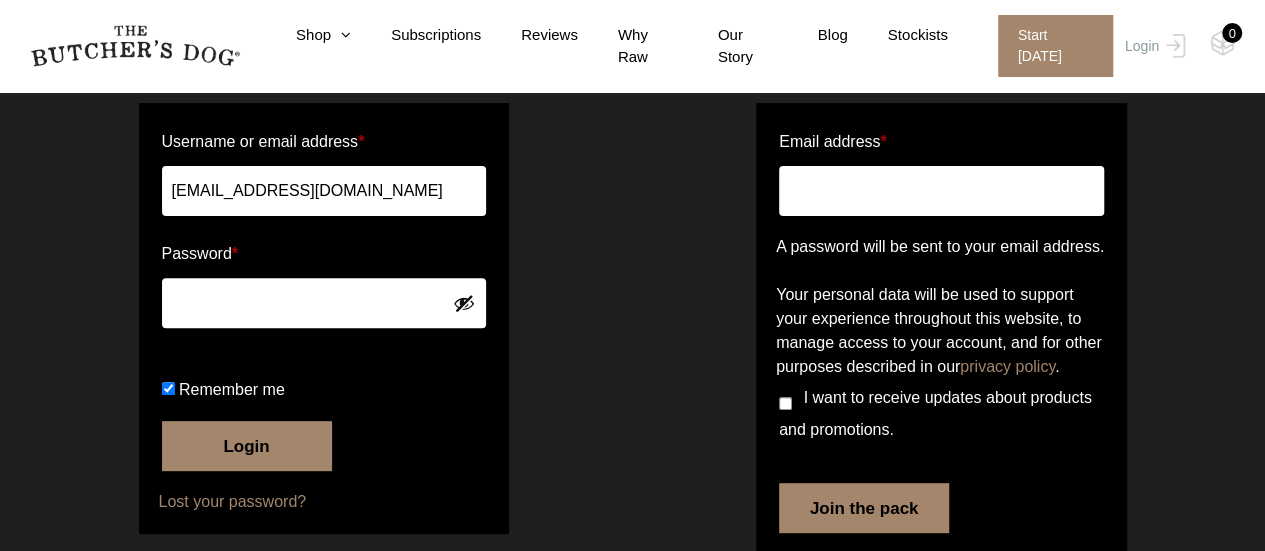 scroll, scrollTop: 0, scrollLeft: 0, axis: both 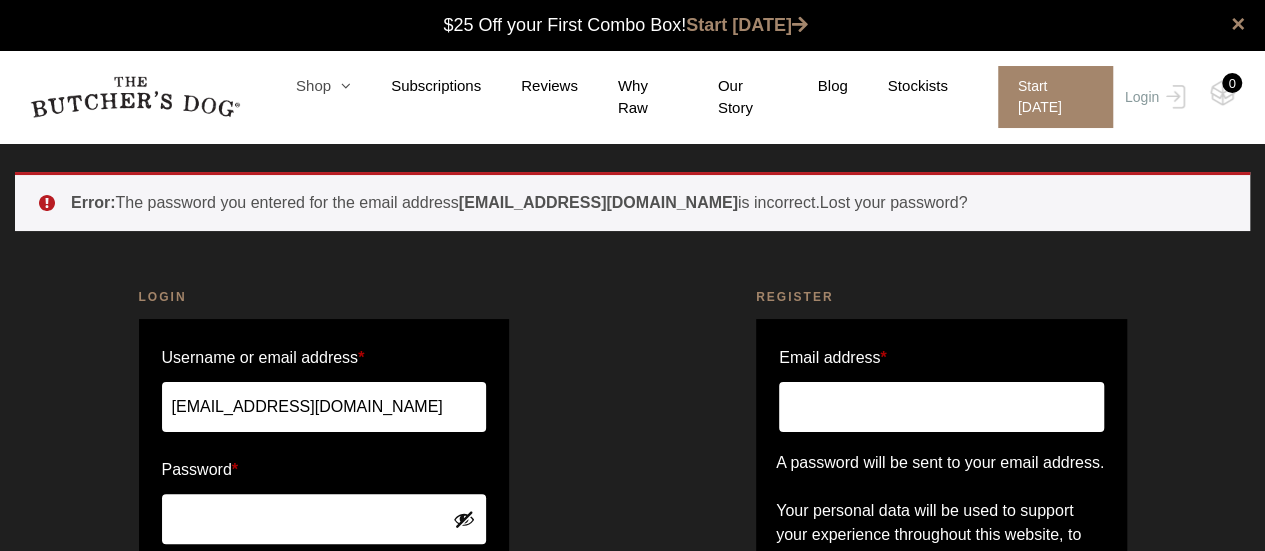 click on "Shop" at bounding box center [303, 86] 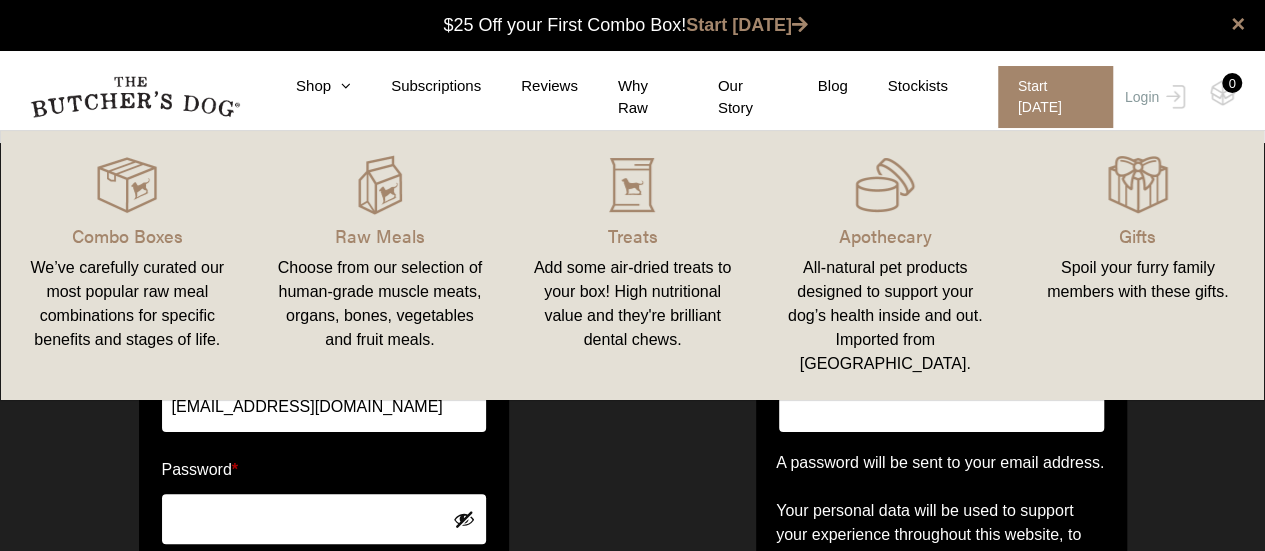 click on "Add some air-dried treats to your box! High nutritional
value and they're brilliant dental chews." at bounding box center (632, 304) 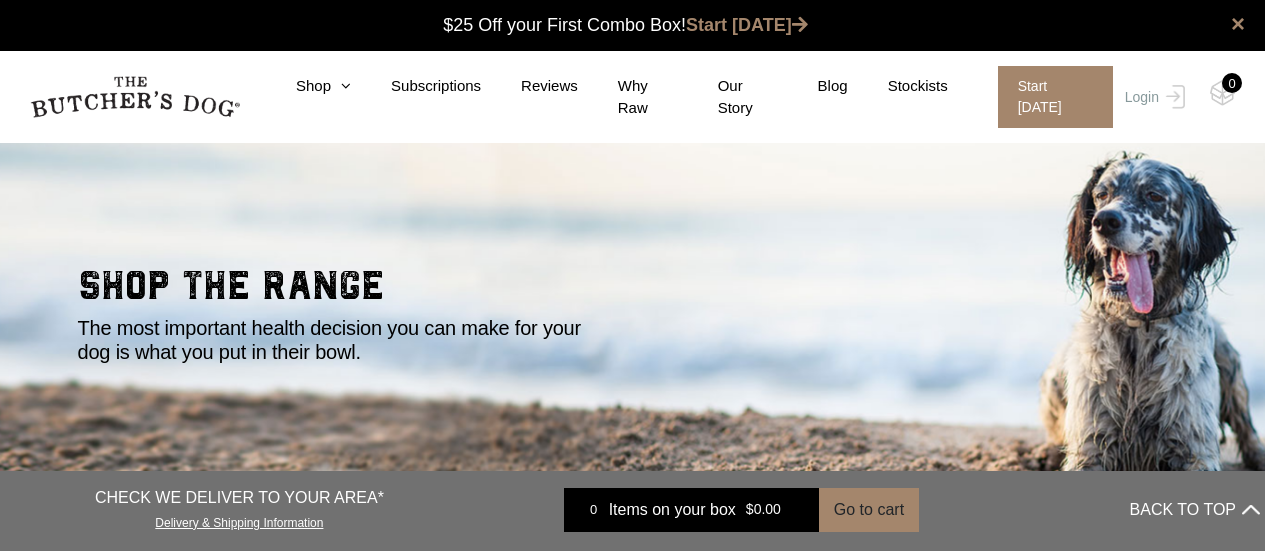 scroll, scrollTop: 0, scrollLeft: 0, axis: both 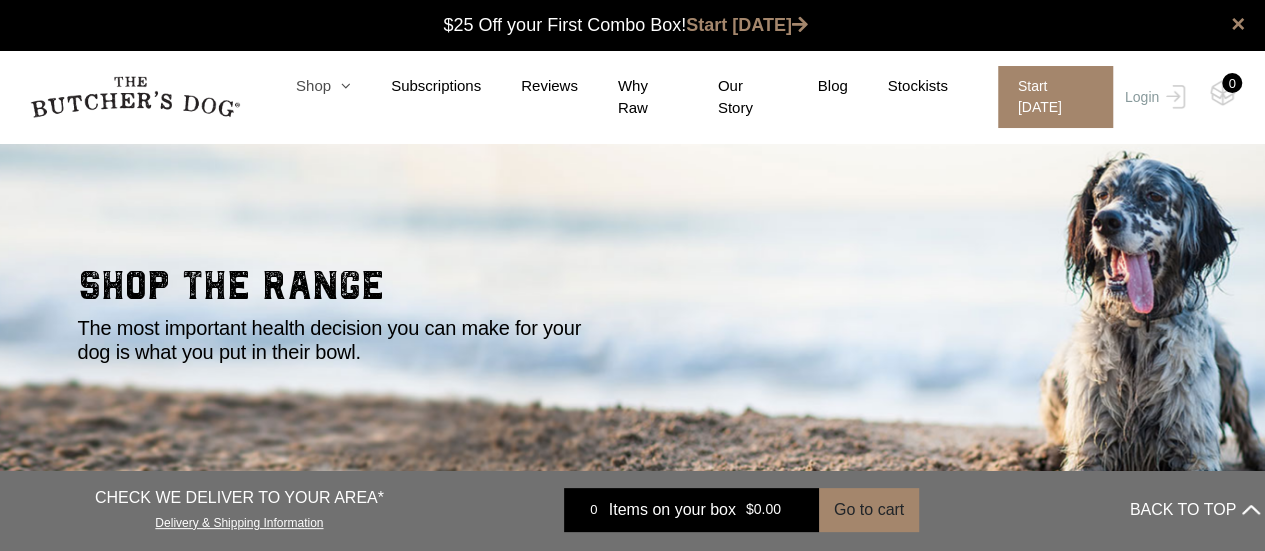 click on "Shop" at bounding box center (303, 86) 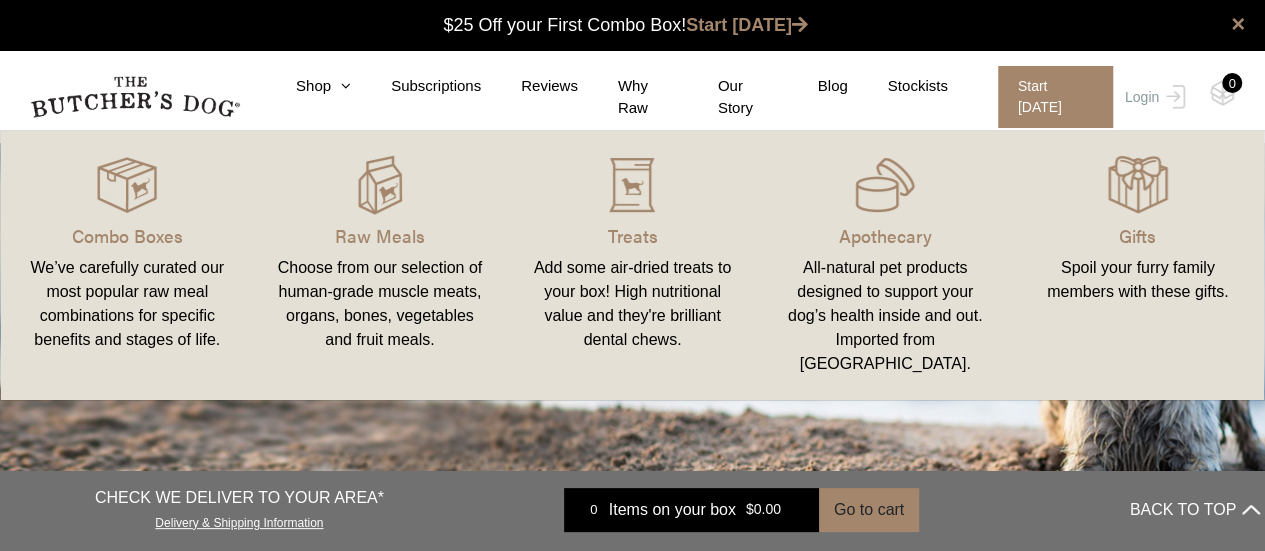 click on "Raw Meals
Choose from our selection of human-grade muscle meats,
organs, bones, vegetables and fruit meals." at bounding box center (380, 265) 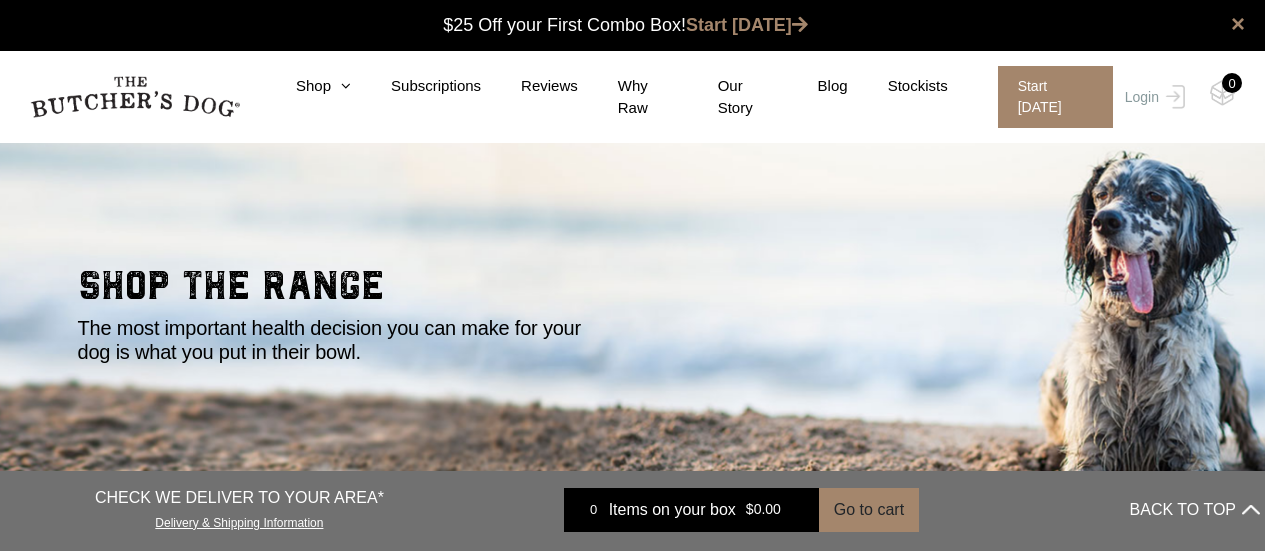 scroll, scrollTop: 0, scrollLeft: 0, axis: both 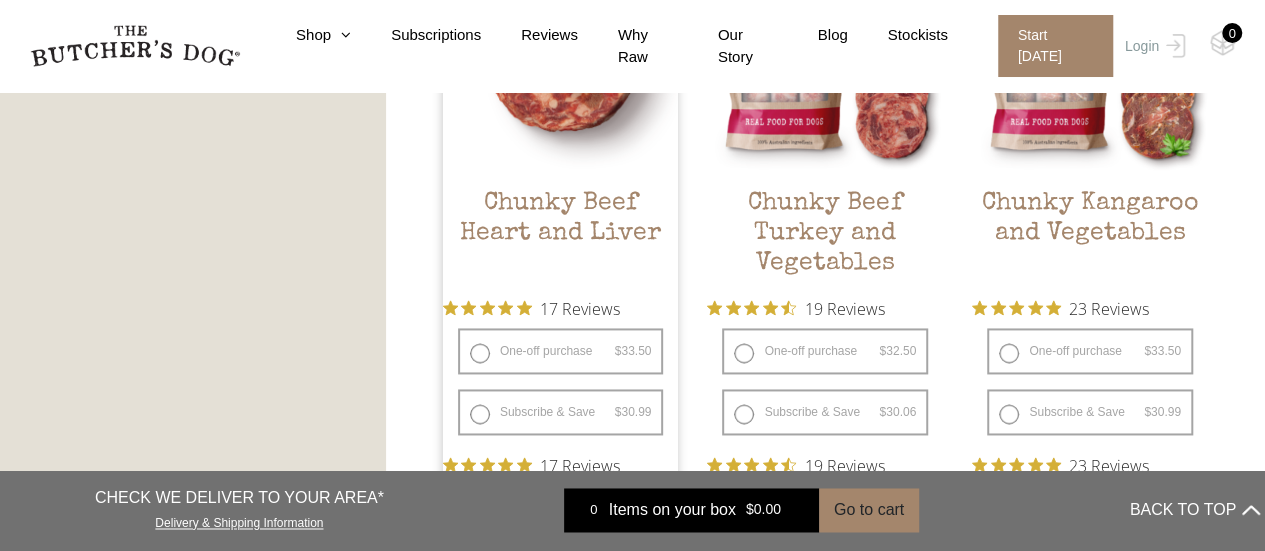 click on "One-off purchase  $ 33.50   —  or subscribe and save    7.5%" at bounding box center (561, 351) 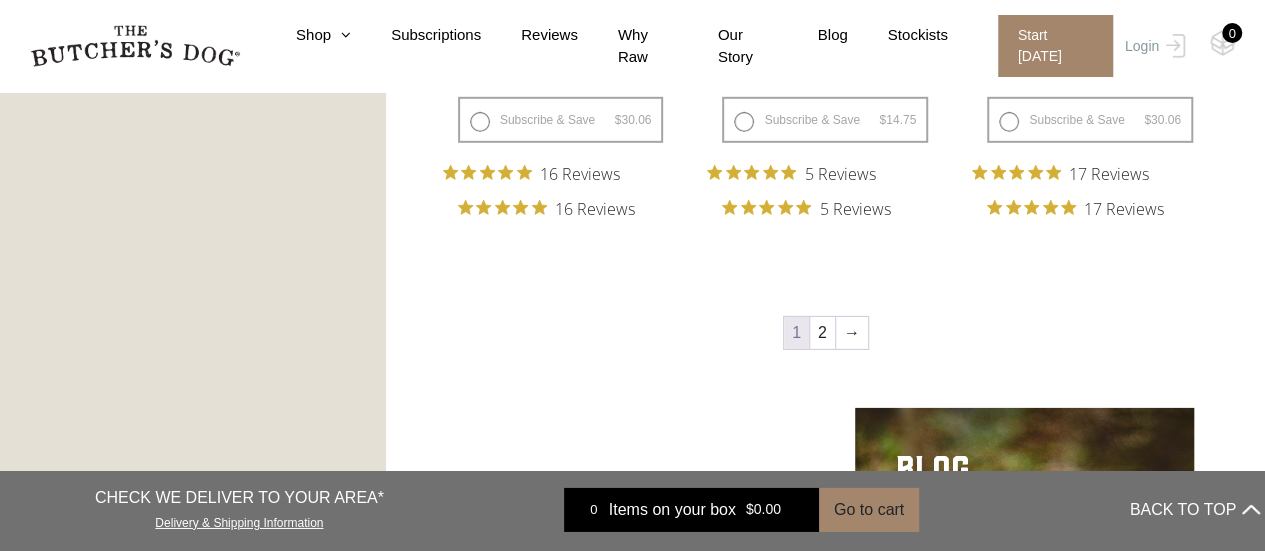 scroll, scrollTop: 2996, scrollLeft: 0, axis: vertical 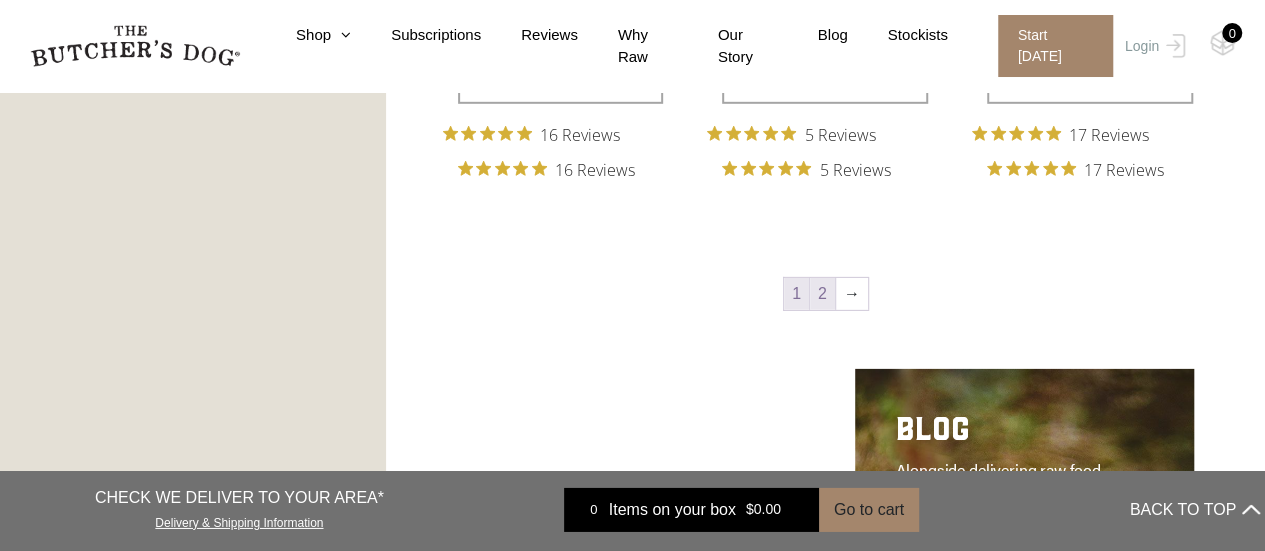 click on "2" at bounding box center (822, 294) 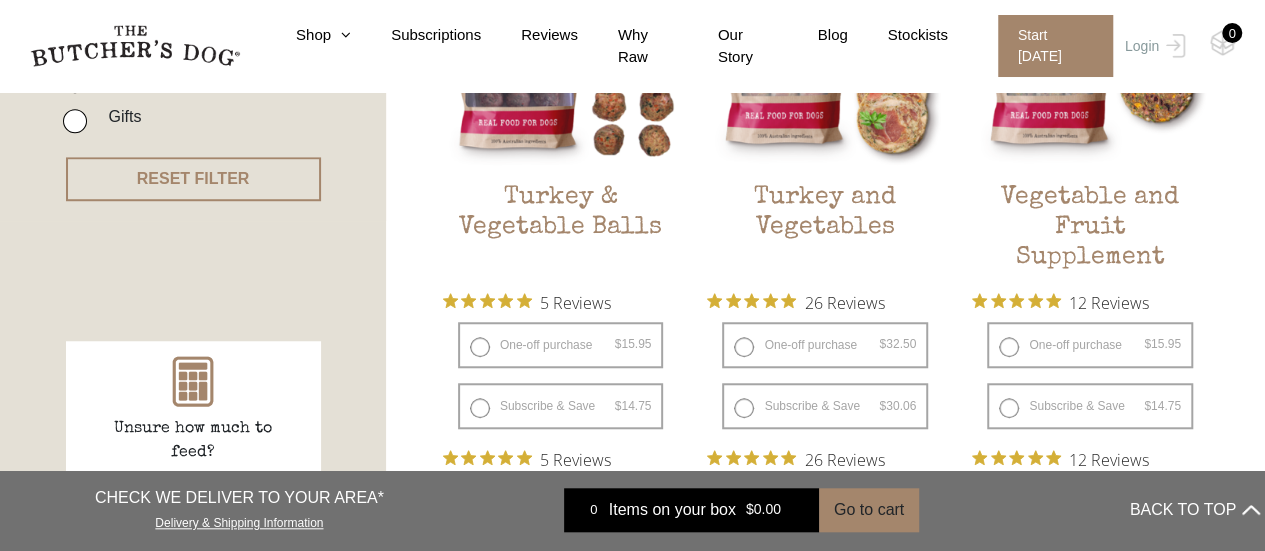 scroll, scrollTop: 669, scrollLeft: 0, axis: vertical 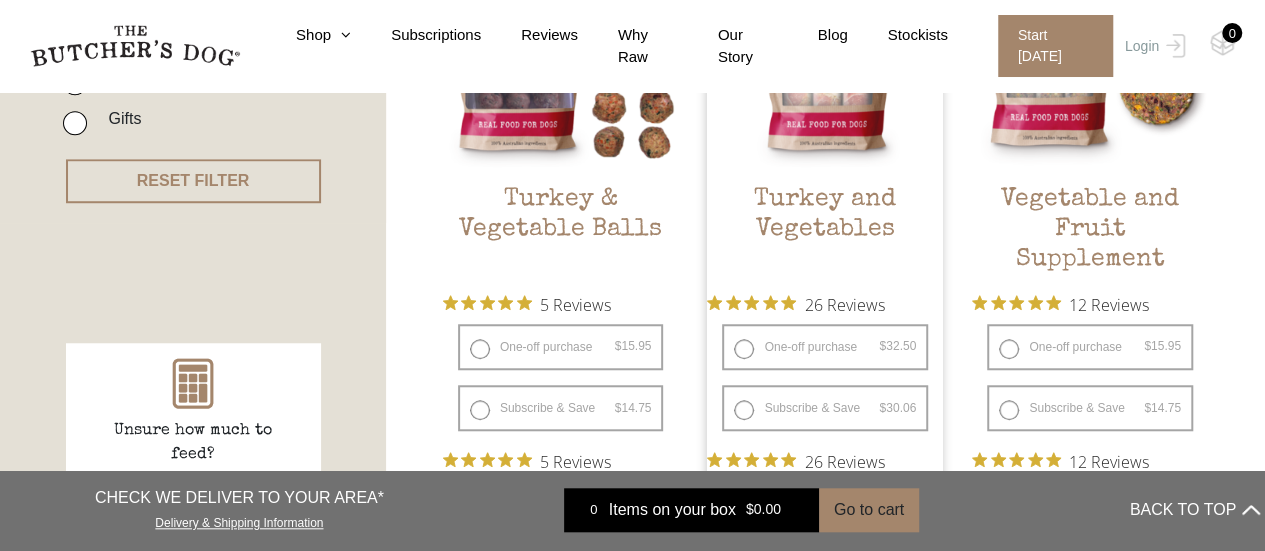 click on "One-off purchase  $ 32.50   —  or subscribe and save    7.5%" at bounding box center (825, 347) 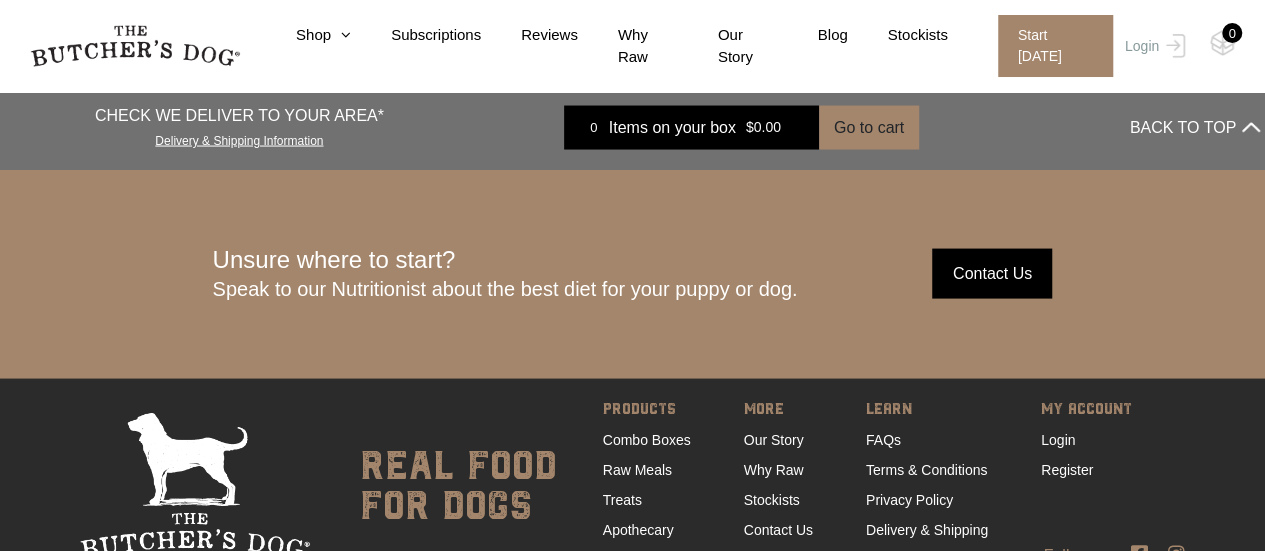 scroll, scrollTop: 1930, scrollLeft: 0, axis: vertical 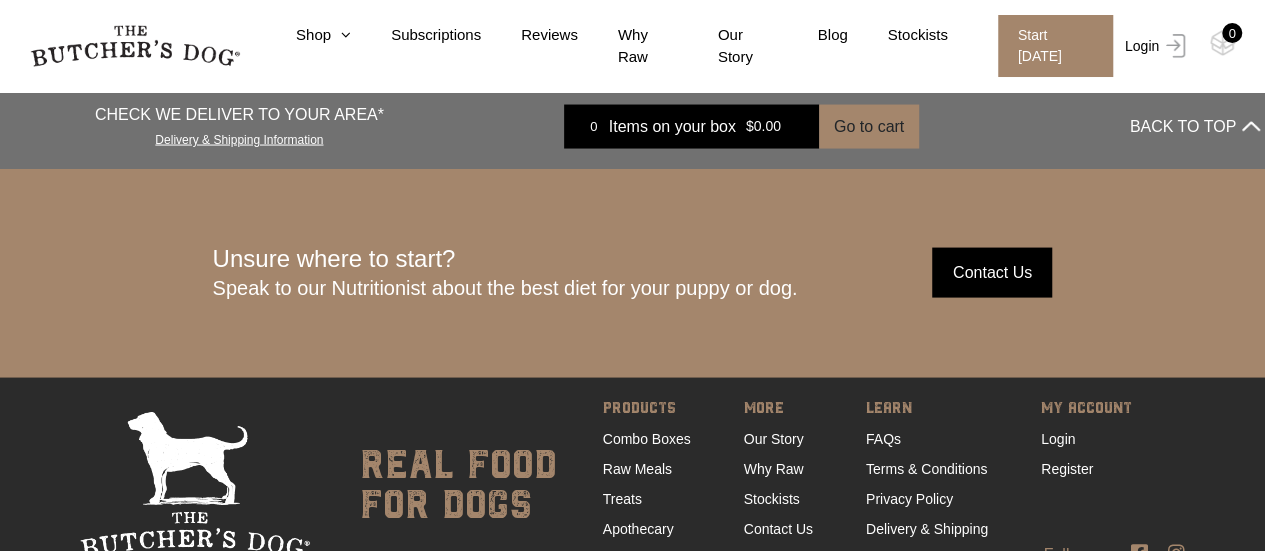 click on "Login" at bounding box center [1152, 46] 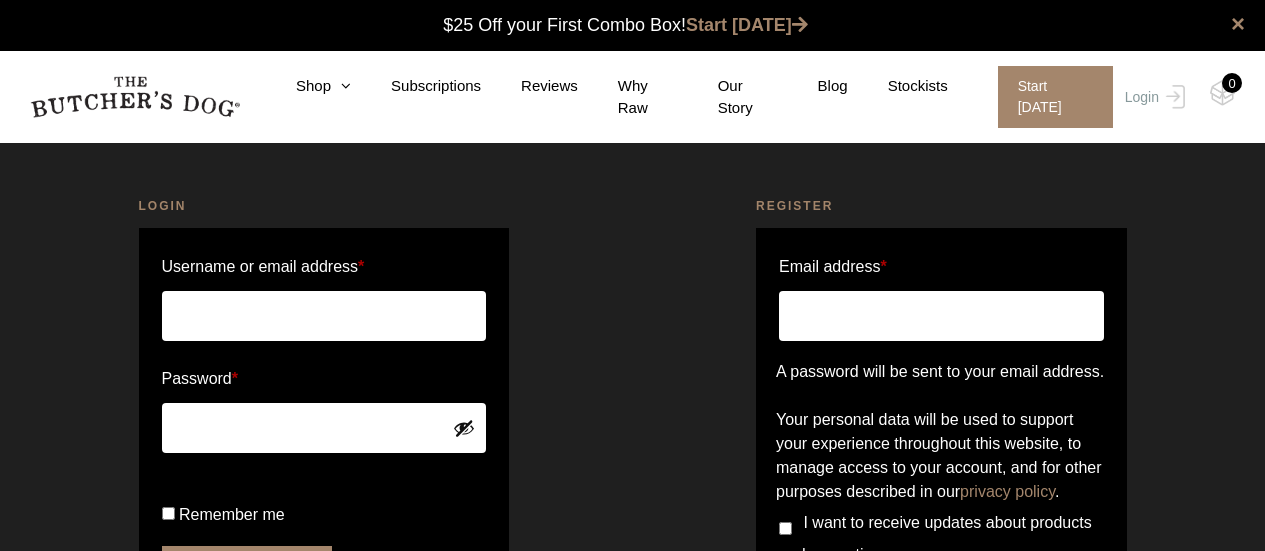 scroll, scrollTop: 0, scrollLeft: 0, axis: both 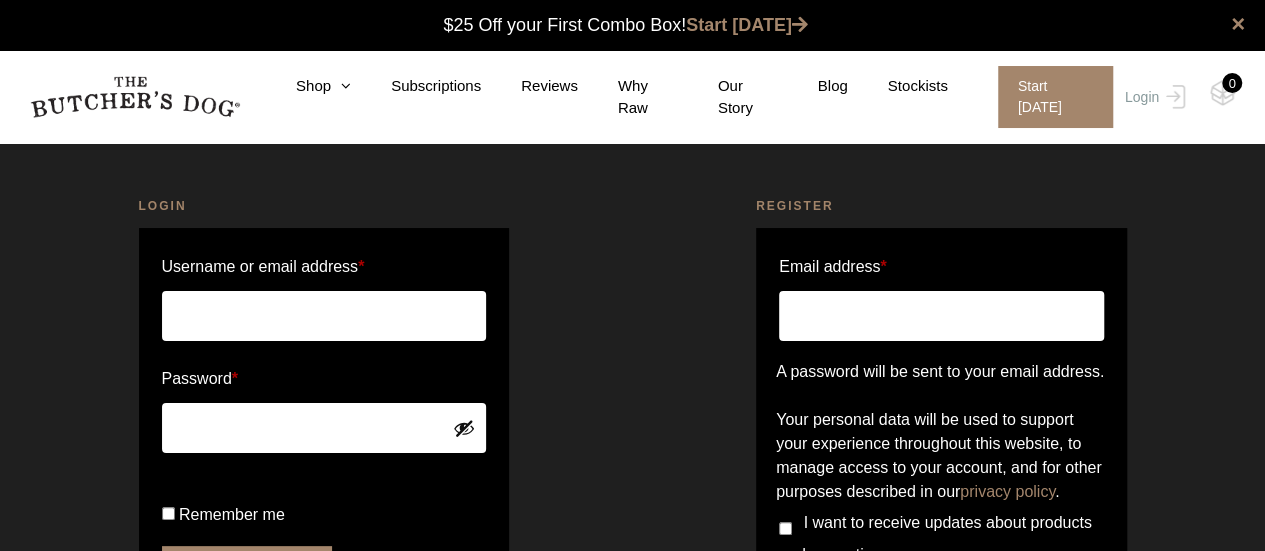 type on "[EMAIL_ADDRESS][DOMAIN_NAME]" 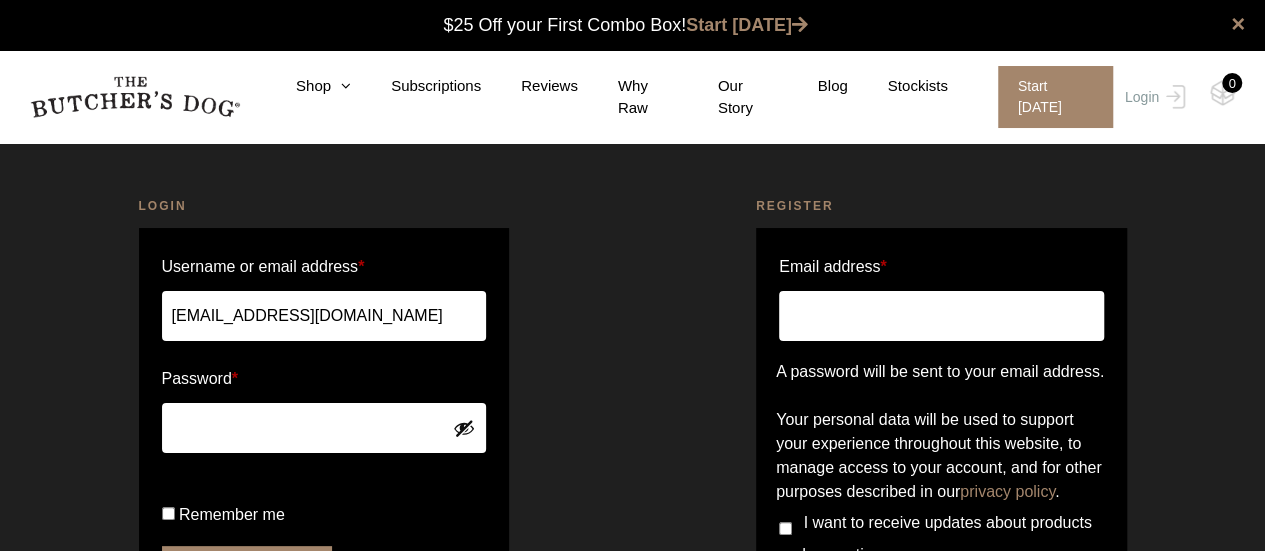 click at bounding box center [464, 428] 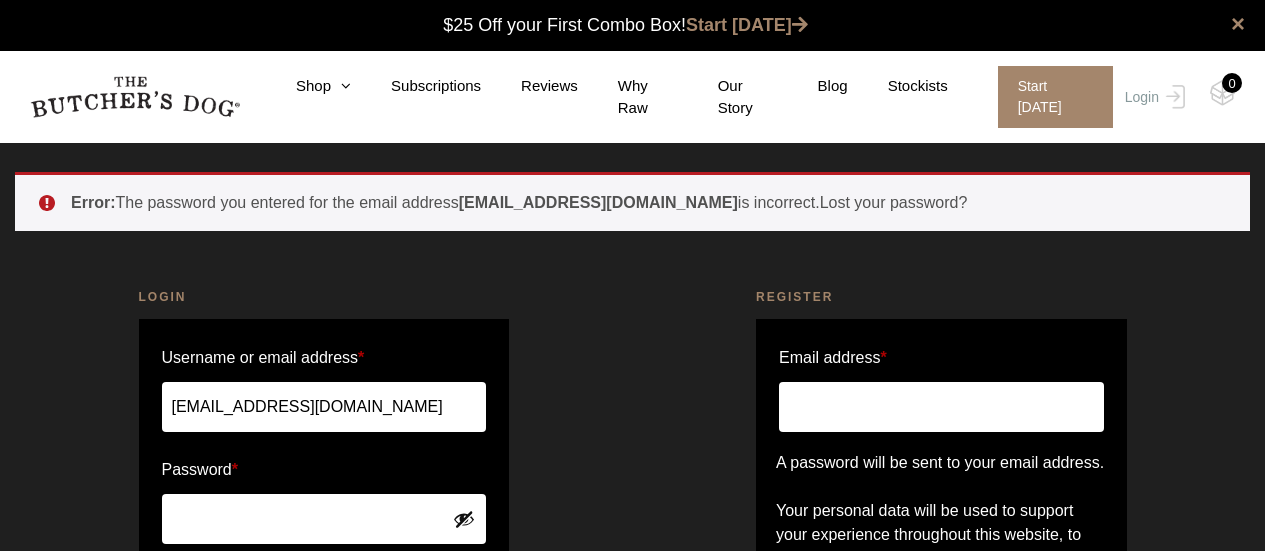 scroll, scrollTop: 0, scrollLeft: 0, axis: both 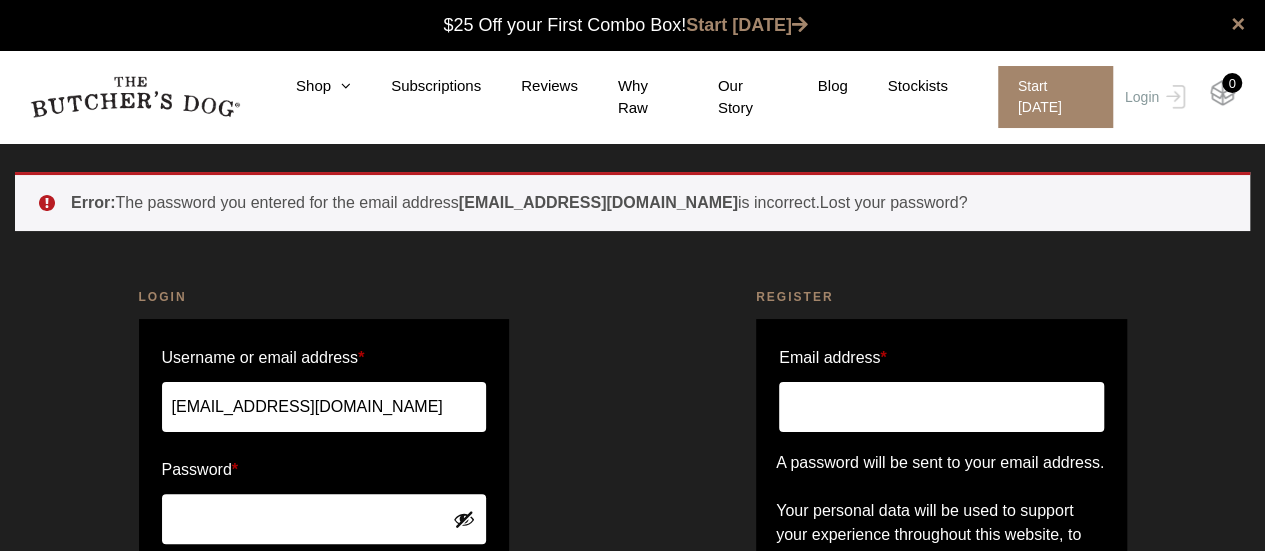 click at bounding box center [1222, 93] 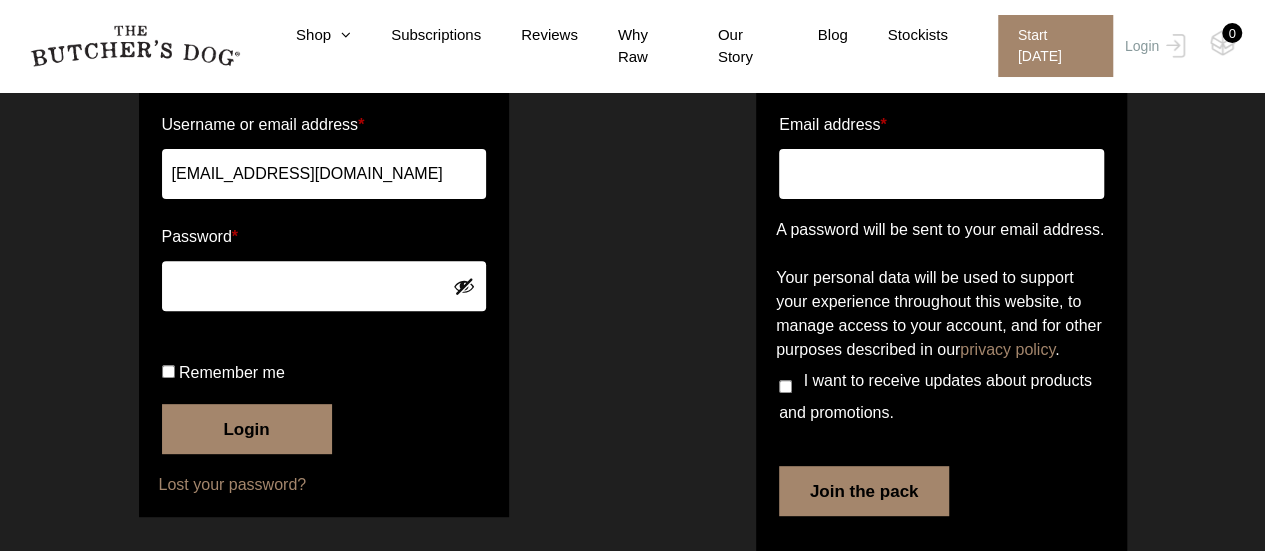 scroll, scrollTop: 338, scrollLeft: 0, axis: vertical 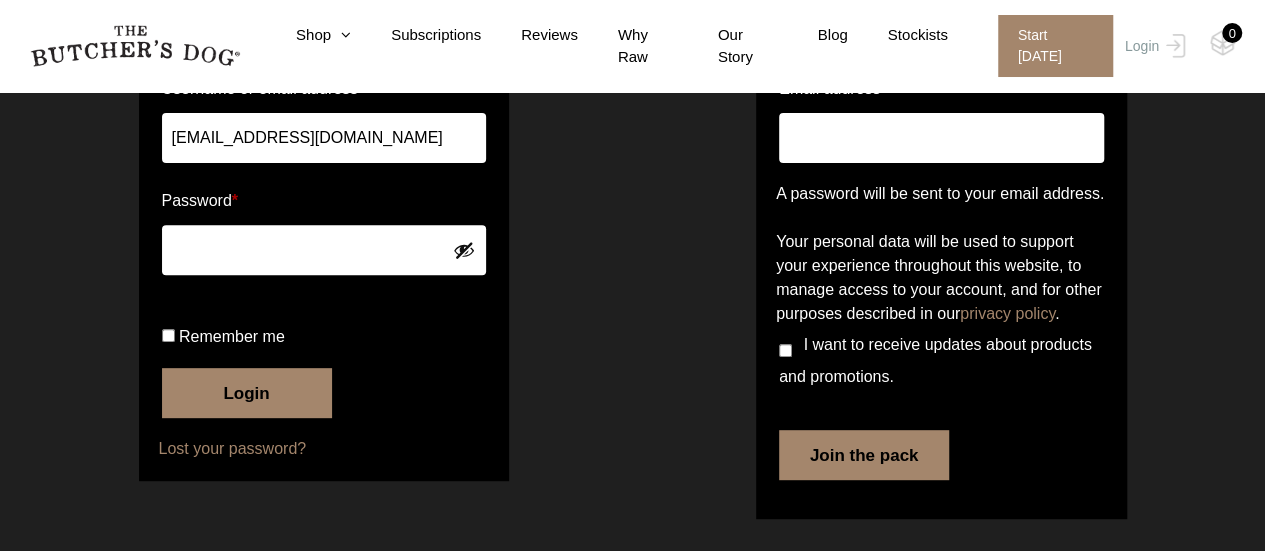 click on "Lost your password?" at bounding box center [324, 449] 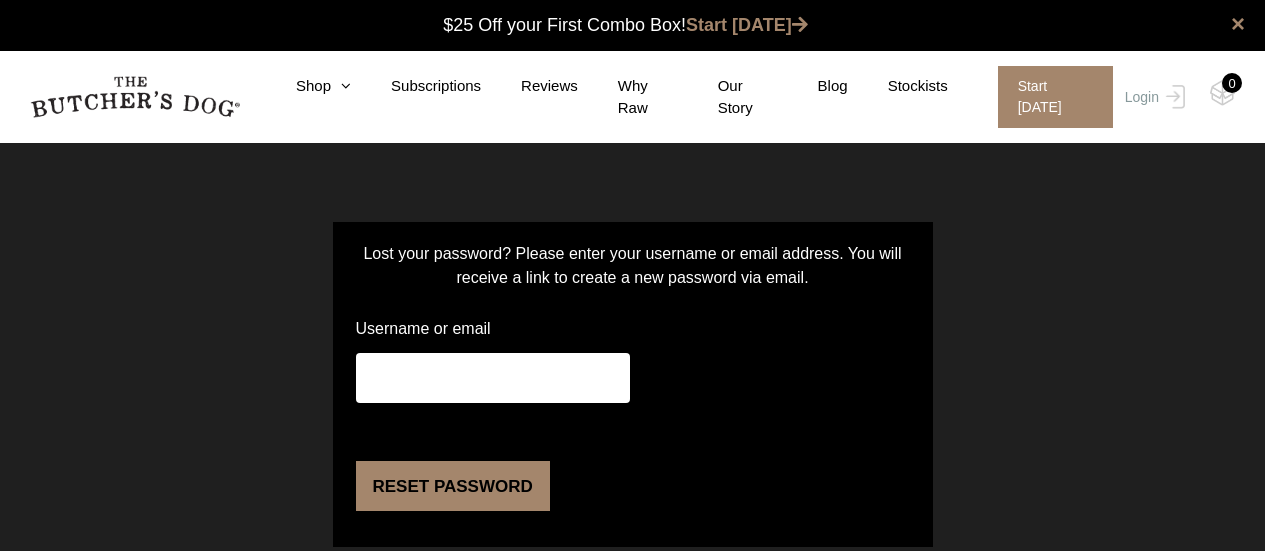 scroll, scrollTop: 0, scrollLeft: 0, axis: both 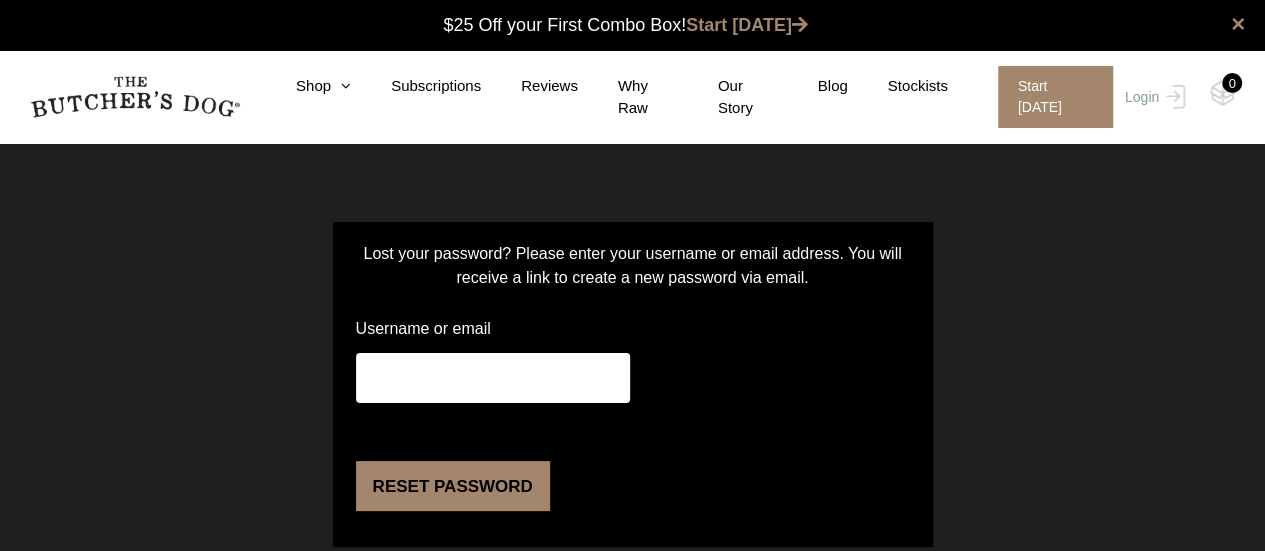 click on "Username or email" at bounding box center (493, 378) 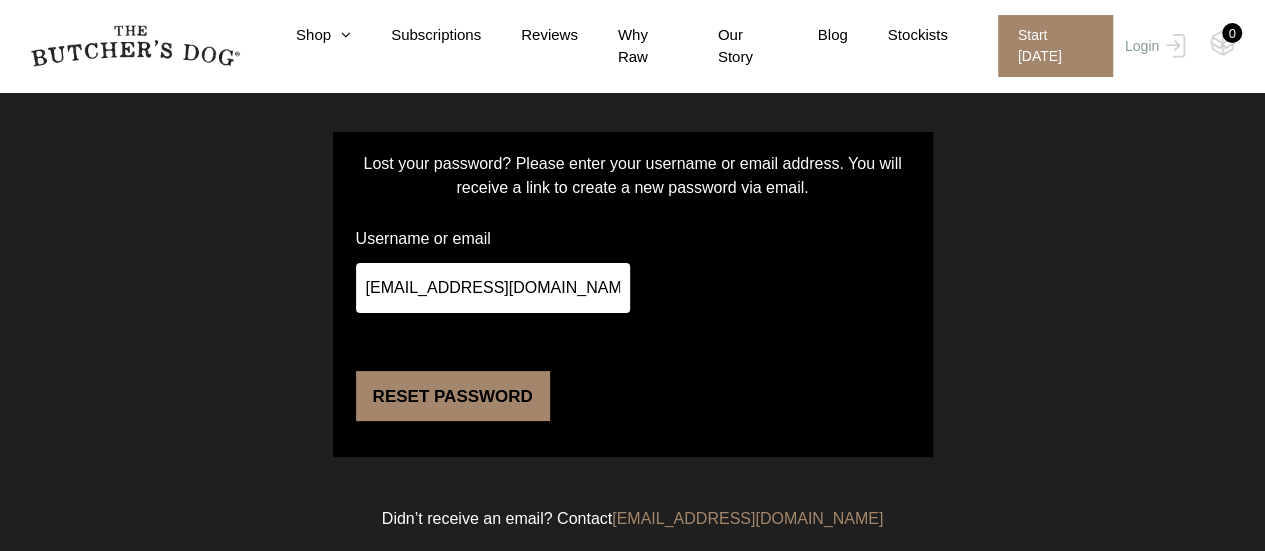 scroll, scrollTop: 160, scrollLeft: 0, axis: vertical 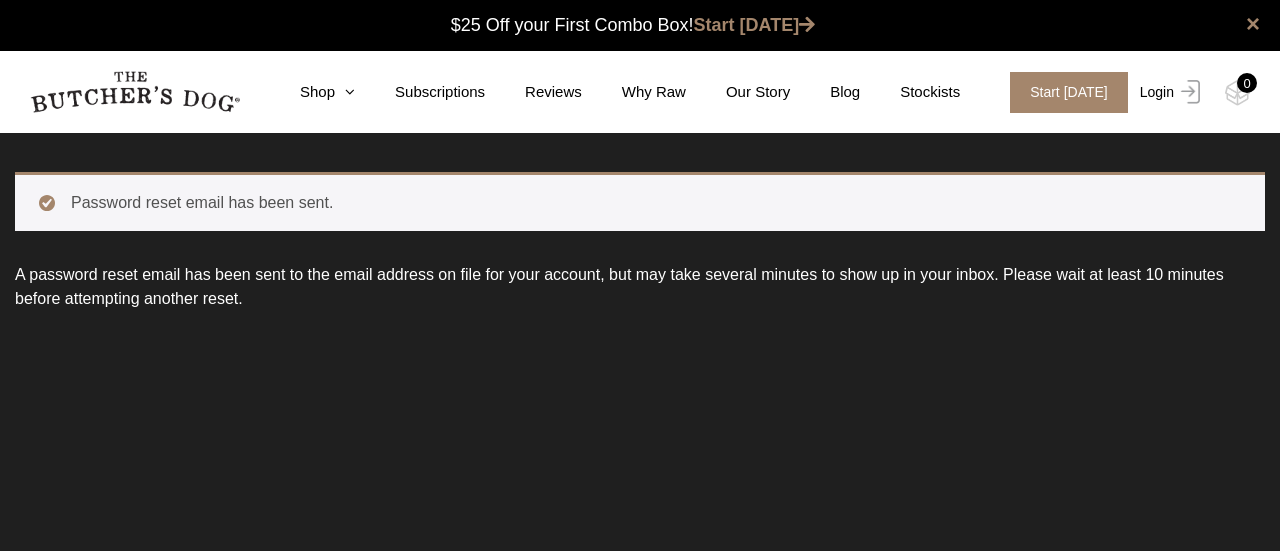 click at bounding box center [1187, 92] 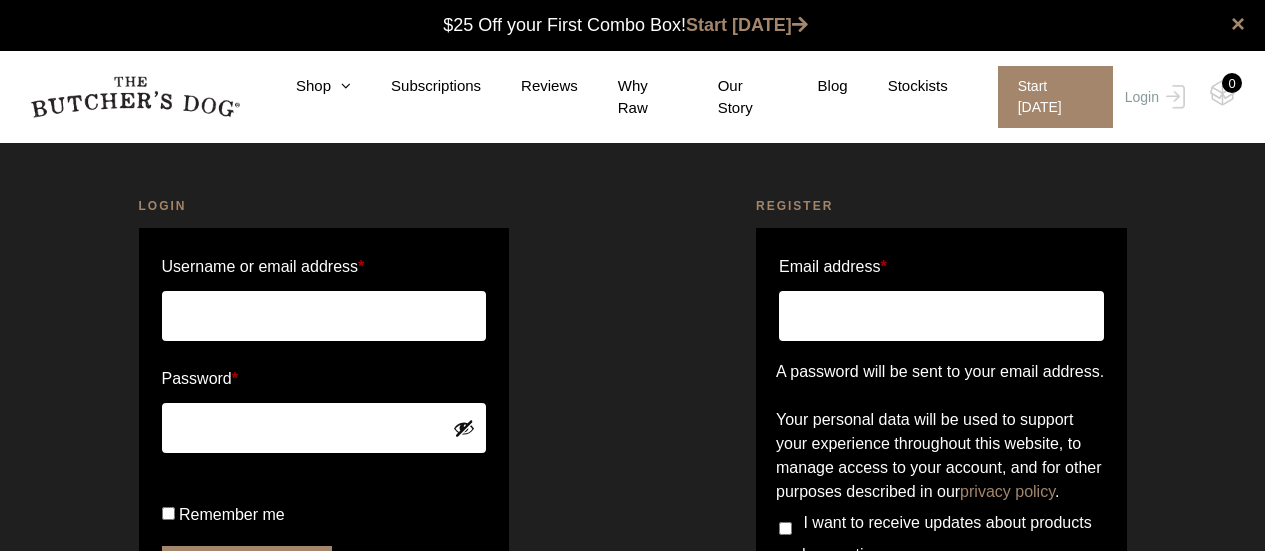 scroll, scrollTop: 0, scrollLeft: 0, axis: both 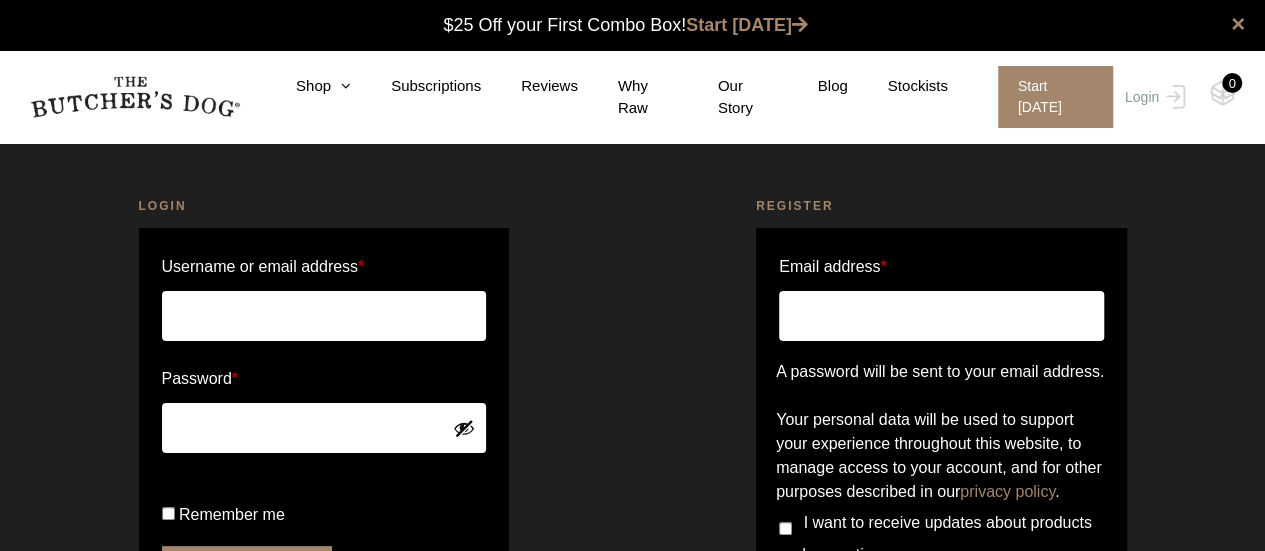type on "lproietti@me.com" 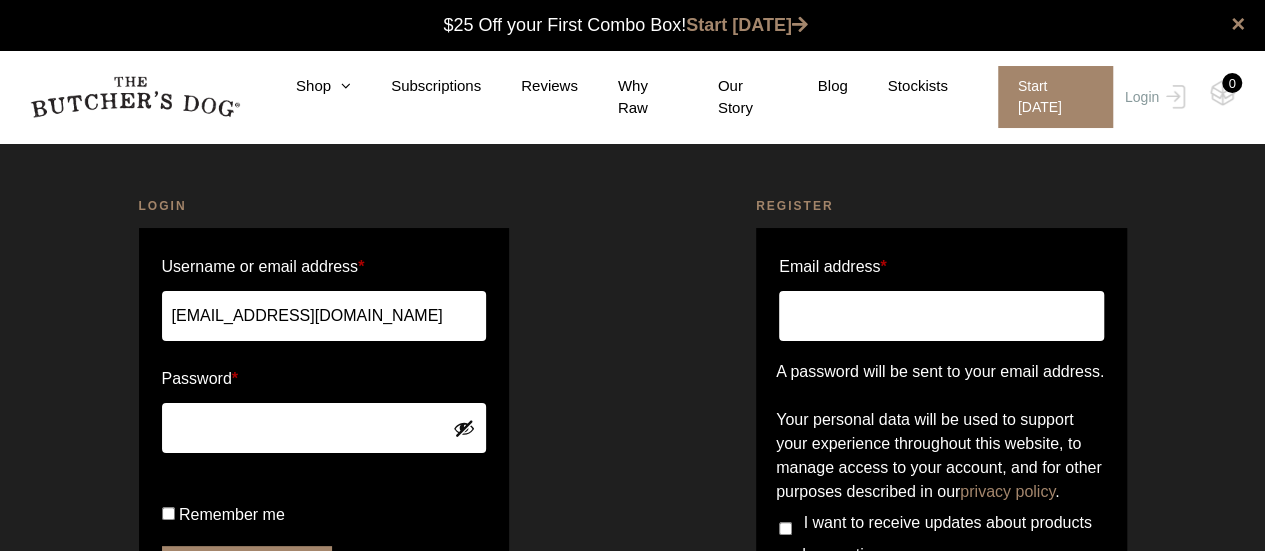 click on "Login
Username or email address  *
lproietti@me.com
Password  *
Remember me
Login
Lost your password?" at bounding box center (324, 450) 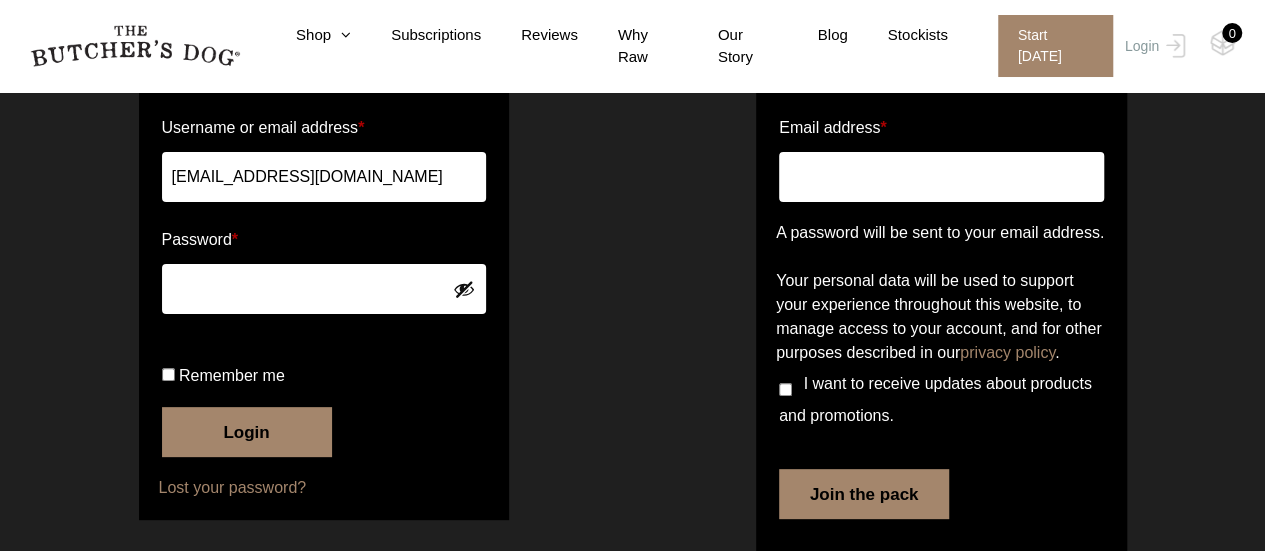 scroll, scrollTop: 146, scrollLeft: 0, axis: vertical 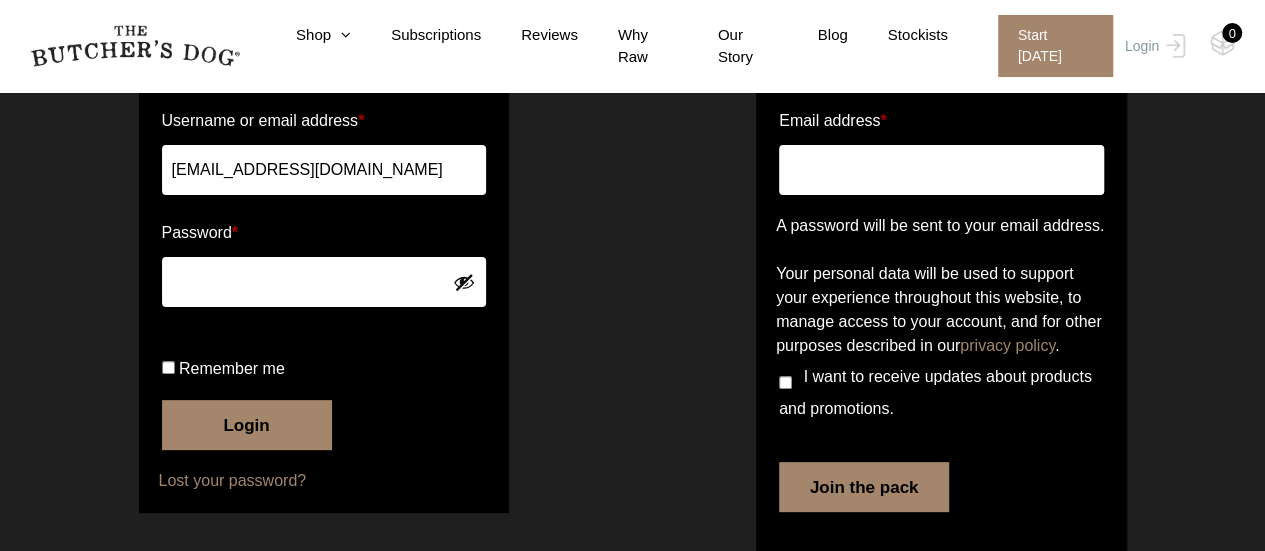 click on "Remember me" at bounding box center [232, 368] 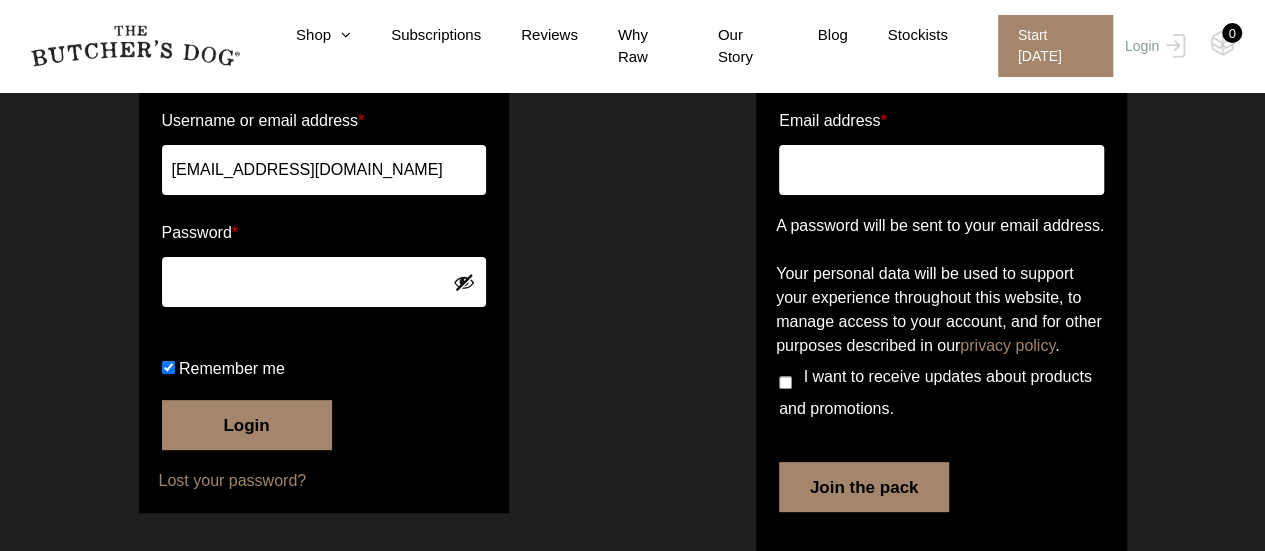 click on "Remember me" at bounding box center [232, 368] 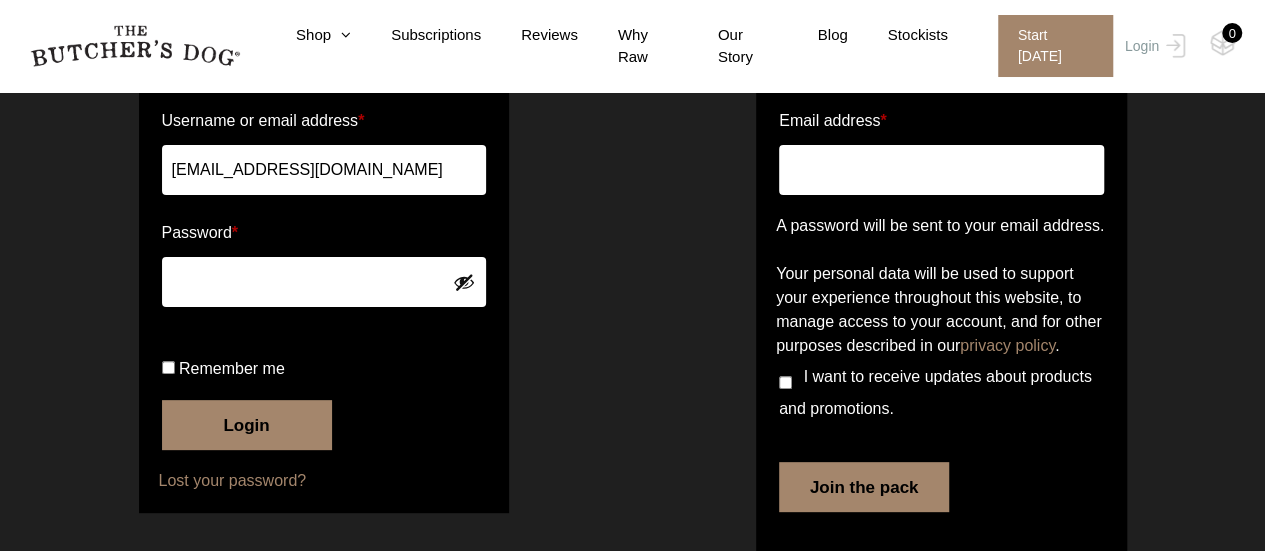 click on "Login" at bounding box center [247, 425] 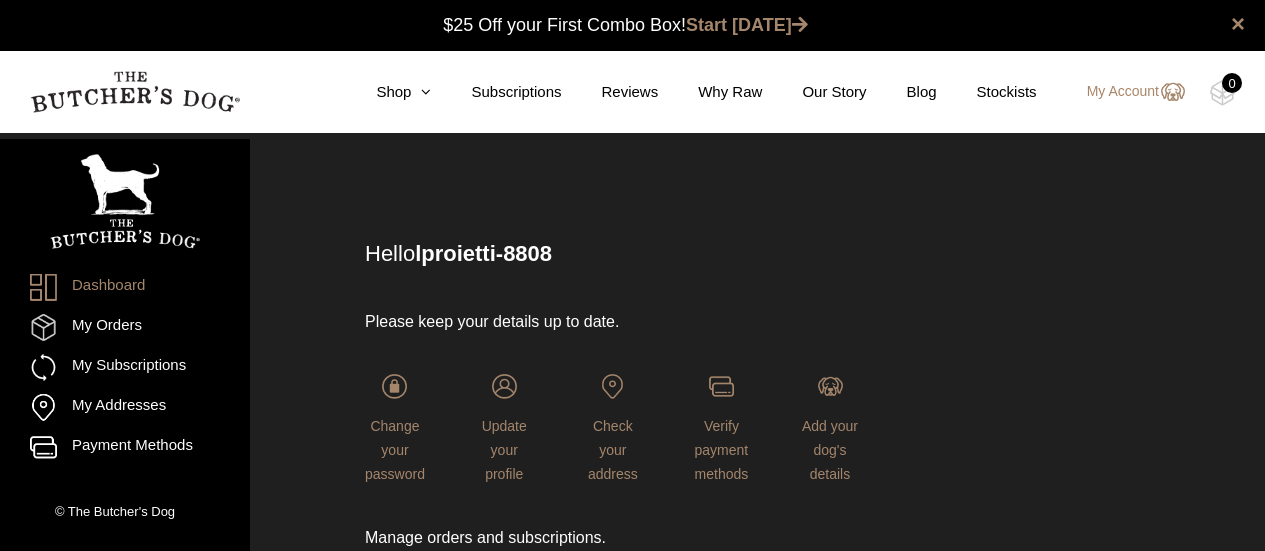scroll, scrollTop: 0, scrollLeft: 0, axis: both 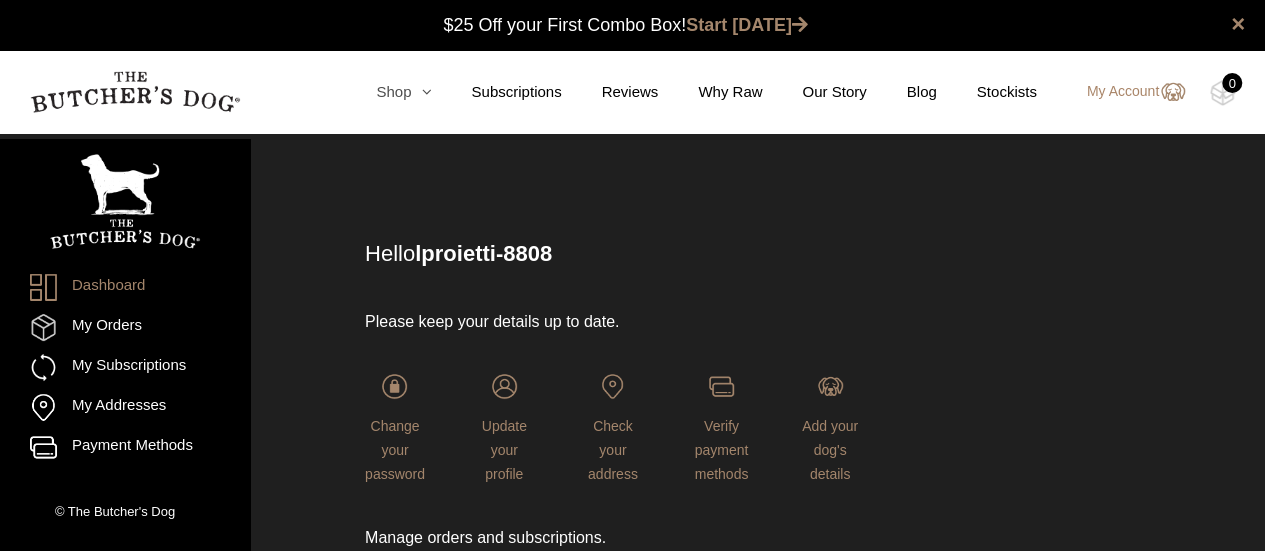 click on "Shop" at bounding box center [383, 92] 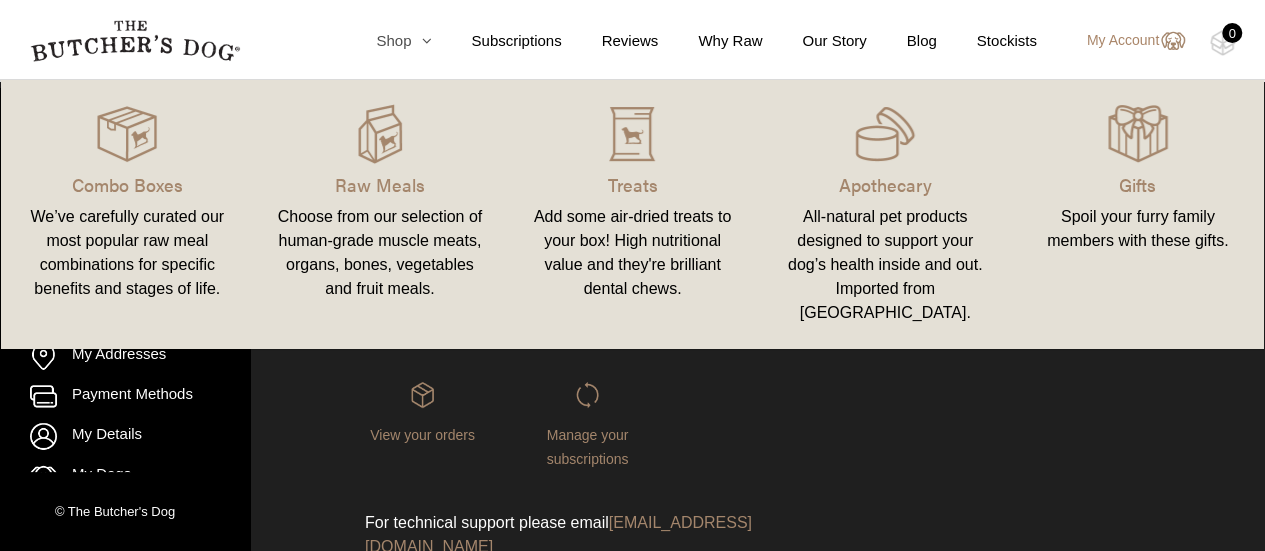scroll, scrollTop: 193, scrollLeft: 0, axis: vertical 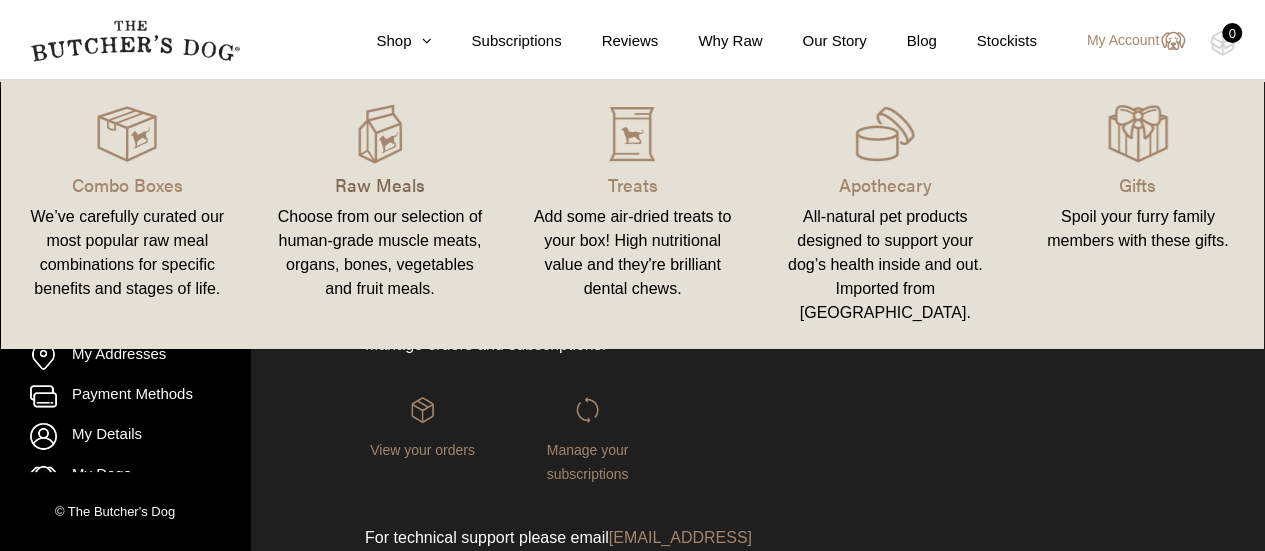 click on "Raw Meals" at bounding box center [380, 184] 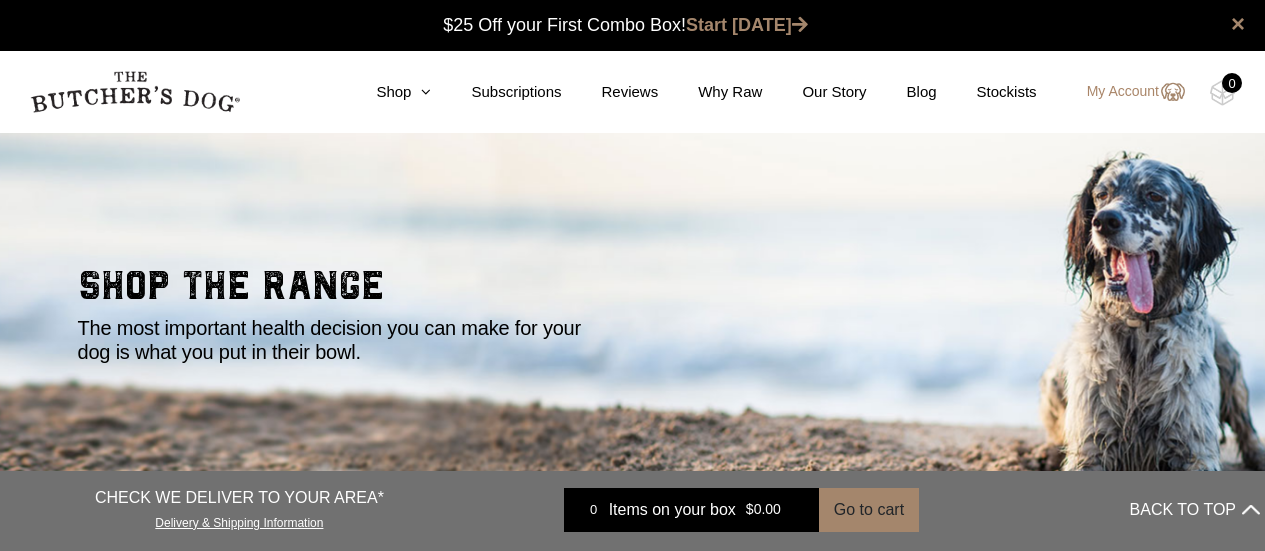 scroll, scrollTop: 0, scrollLeft: 0, axis: both 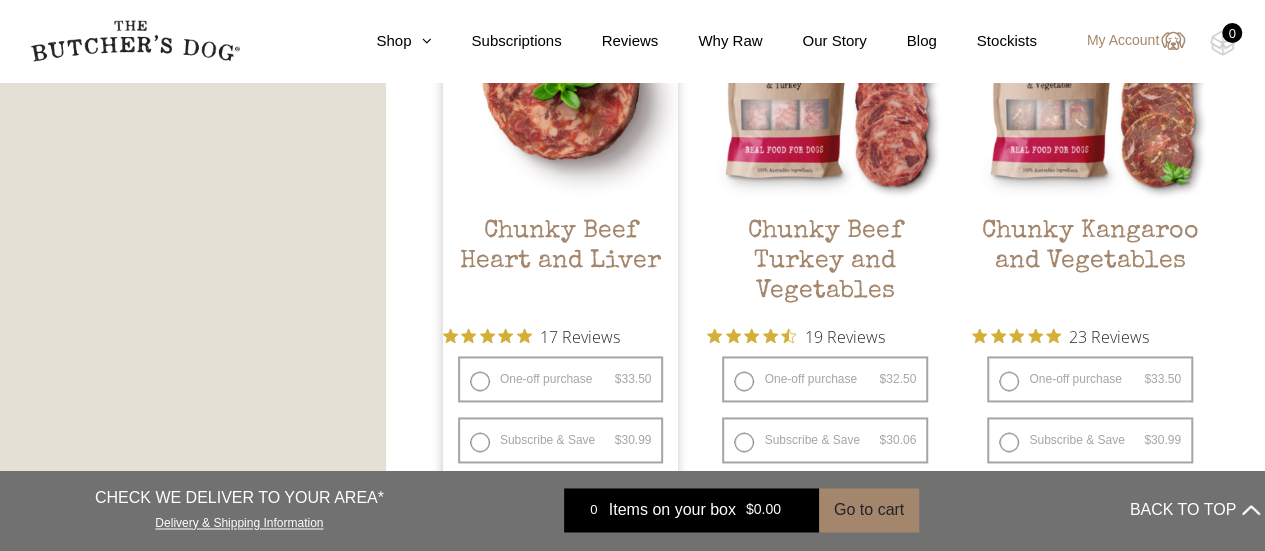 click on "$ 33.50" at bounding box center [633, 379] 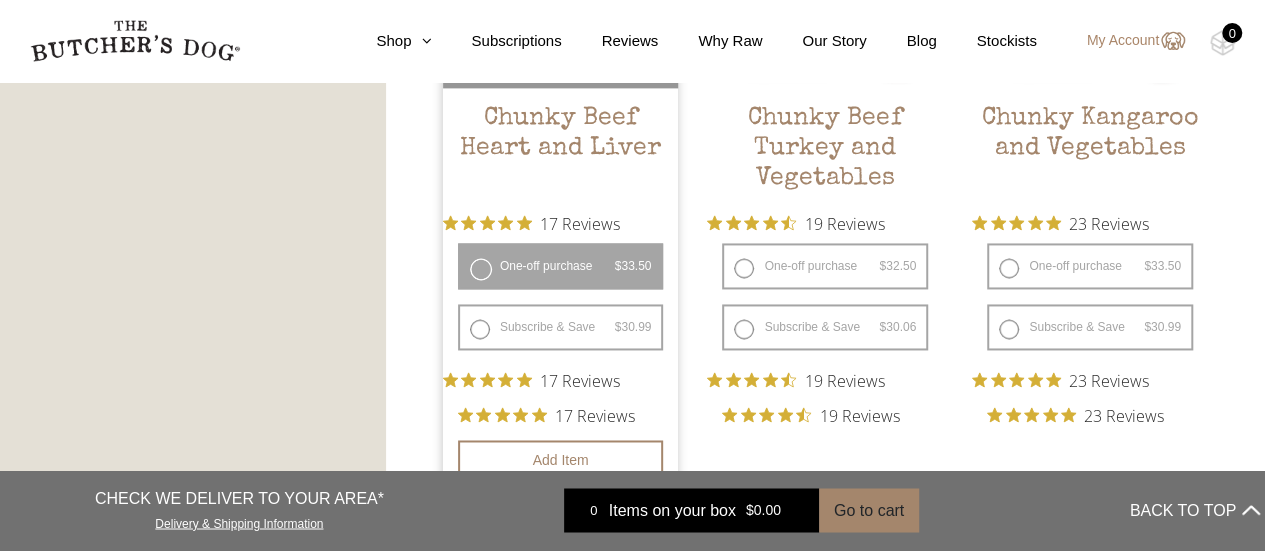 scroll, scrollTop: 1430, scrollLeft: 0, axis: vertical 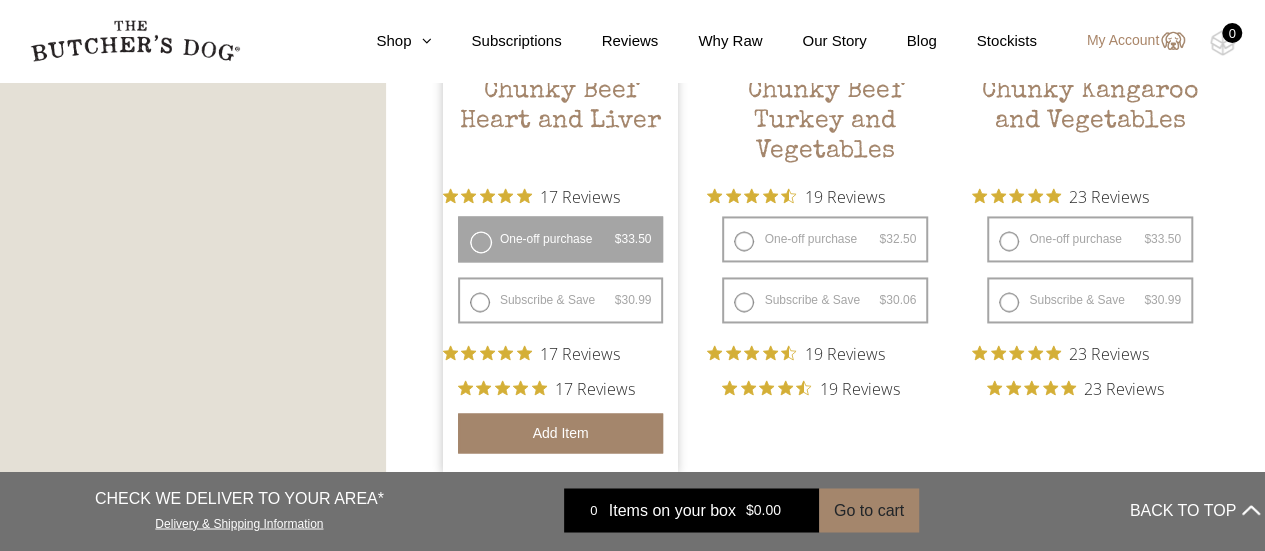 click on "Add item" at bounding box center [561, 433] 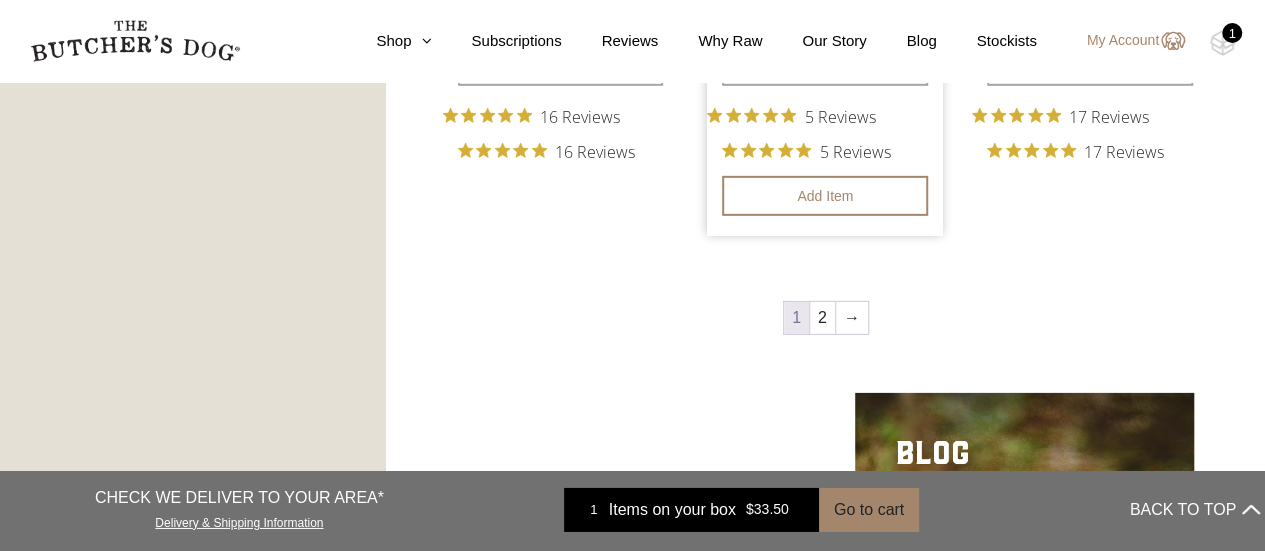 scroll, scrollTop: 3004, scrollLeft: 0, axis: vertical 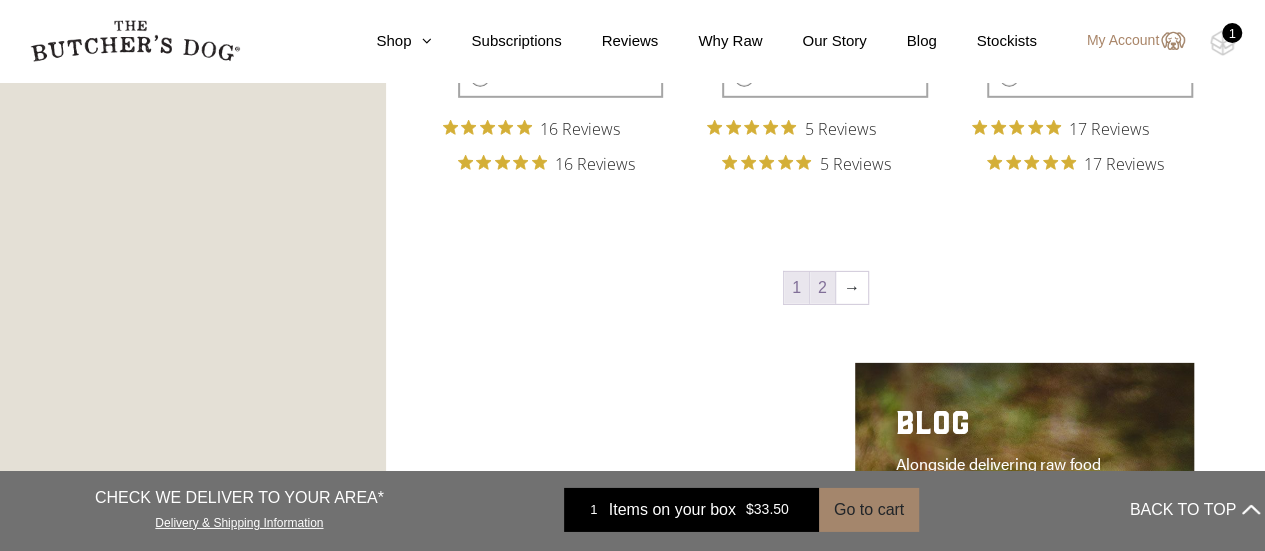 click on "2" at bounding box center (822, 288) 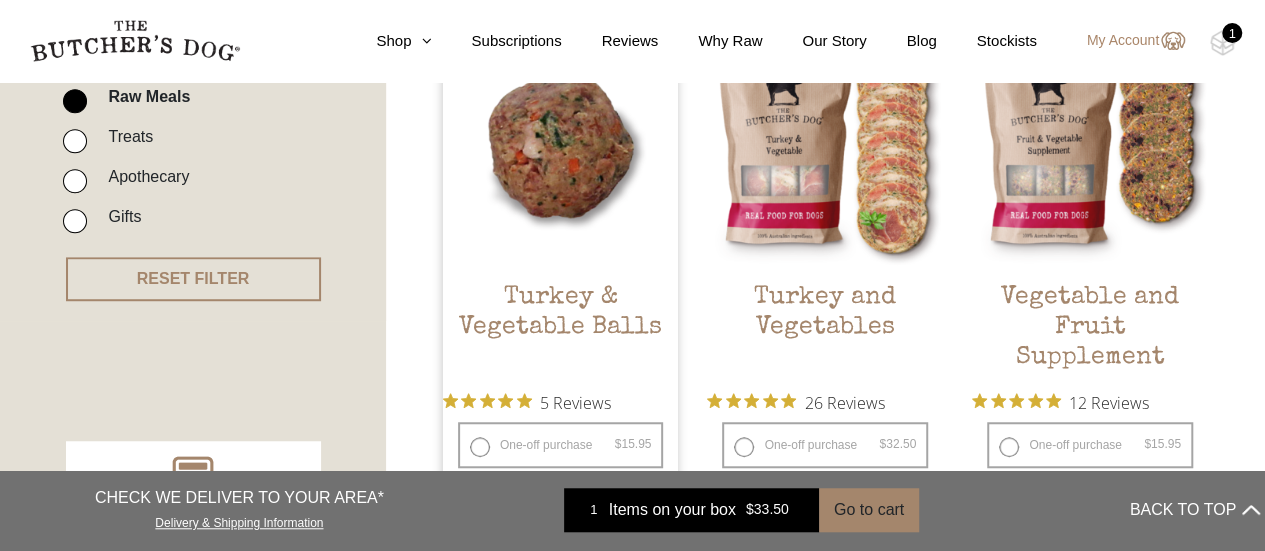 scroll, scrollTop: 582, scrollLeft: 0, axis: vertical 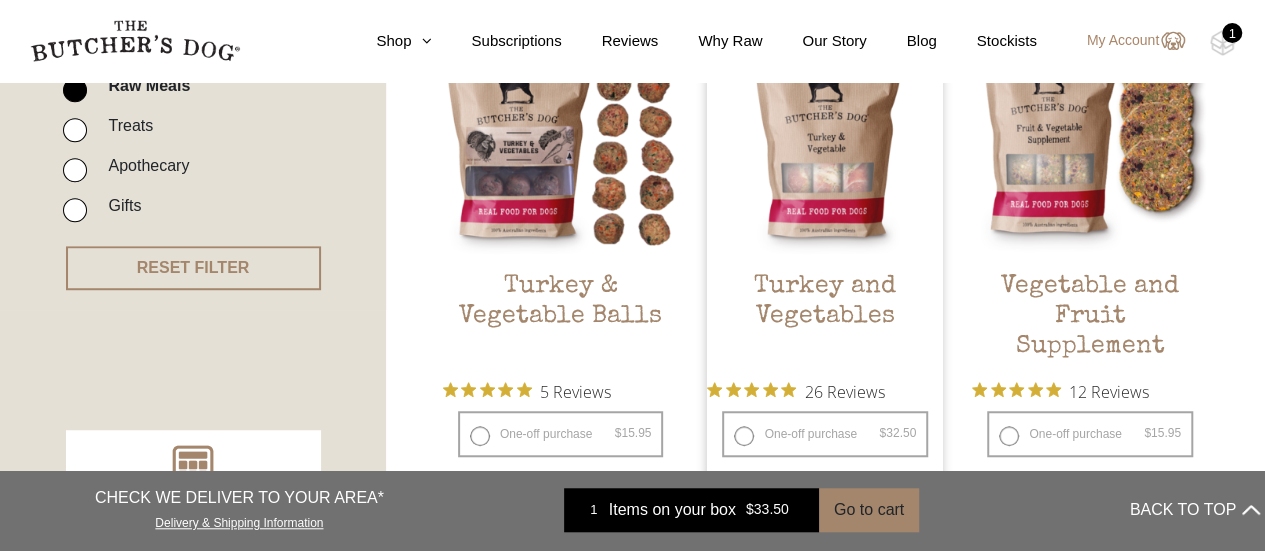 click on "One-off purchase  $ 32.50   —  or subscribe and save    7.5%" at bounding box center (825, 434) 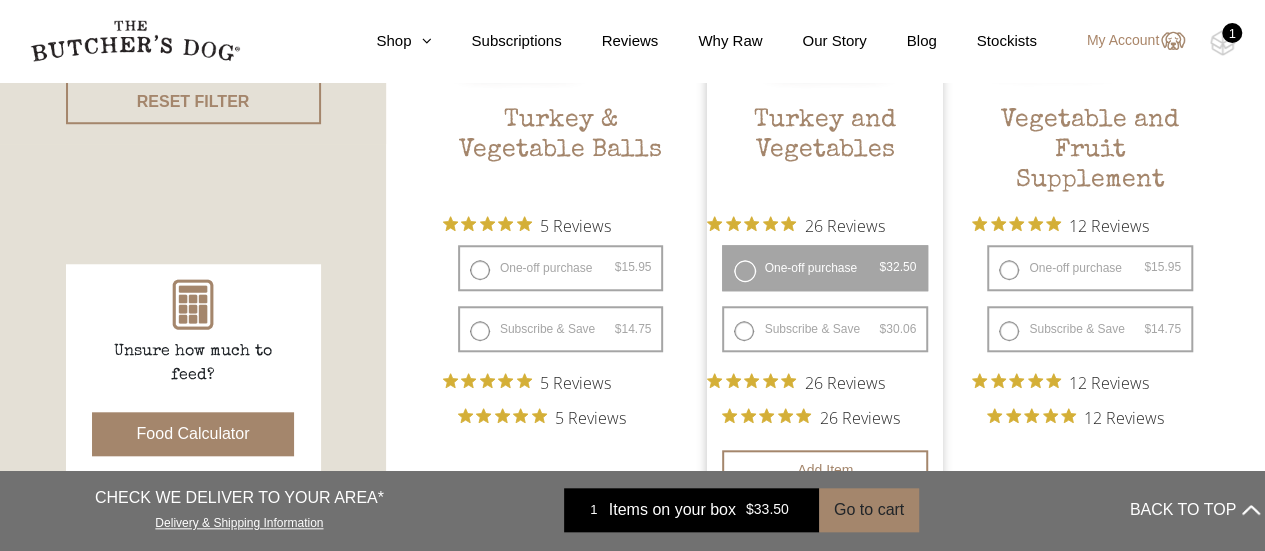 scroll, scrollTop: 900, scrollLeft: 0, axis: vertical 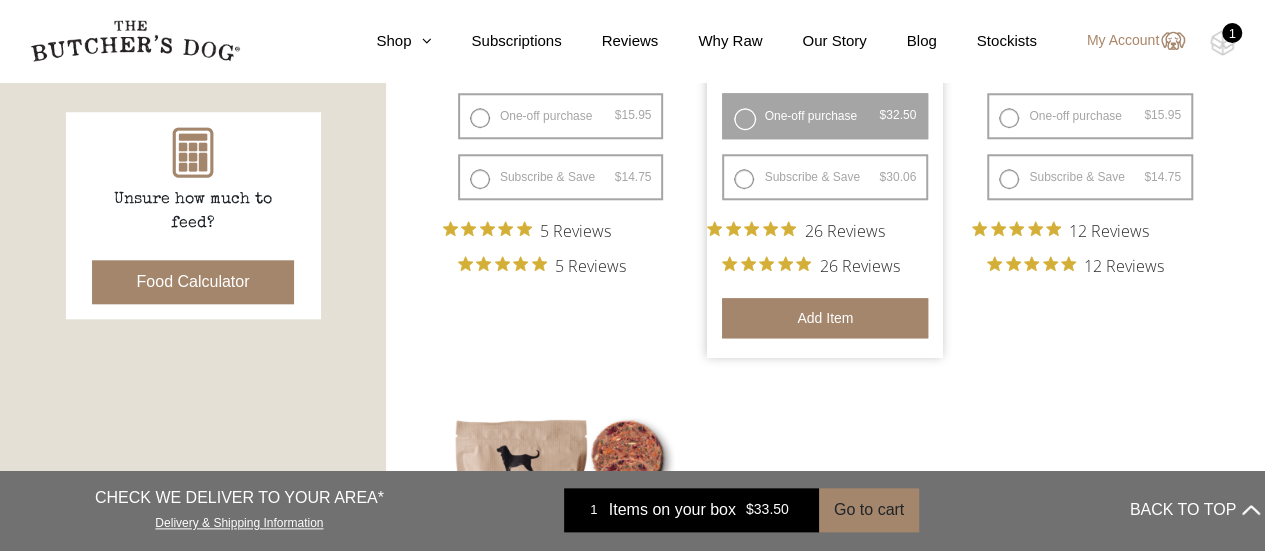 click on "Add item" at bounding box center (825, 318) 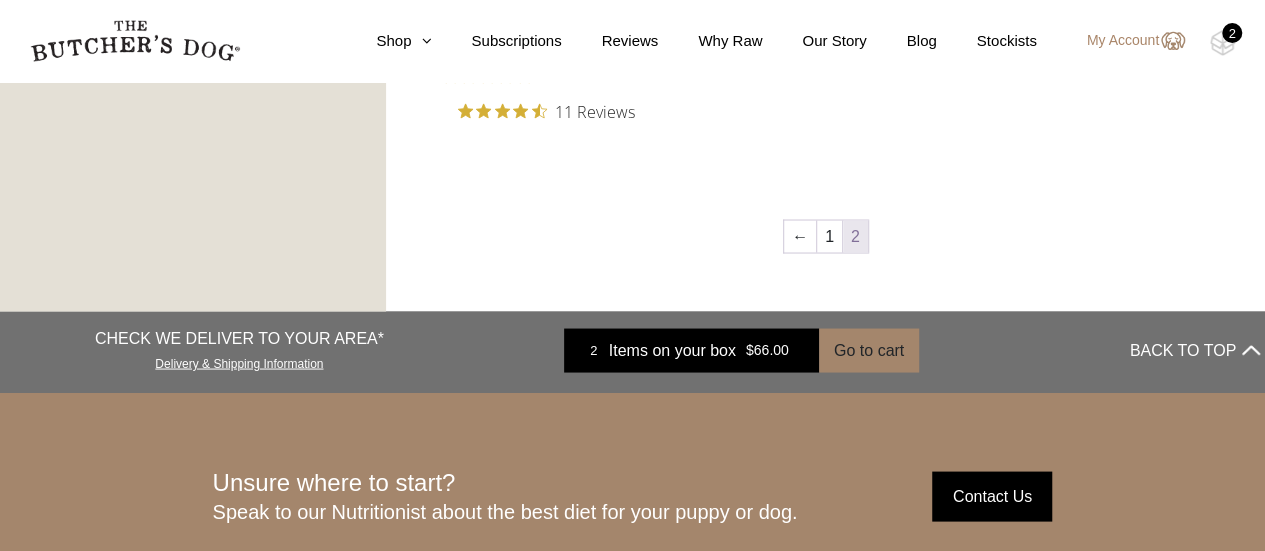 scroll, scrollTop: 1766, scrollLeft: 0, axis: vertical 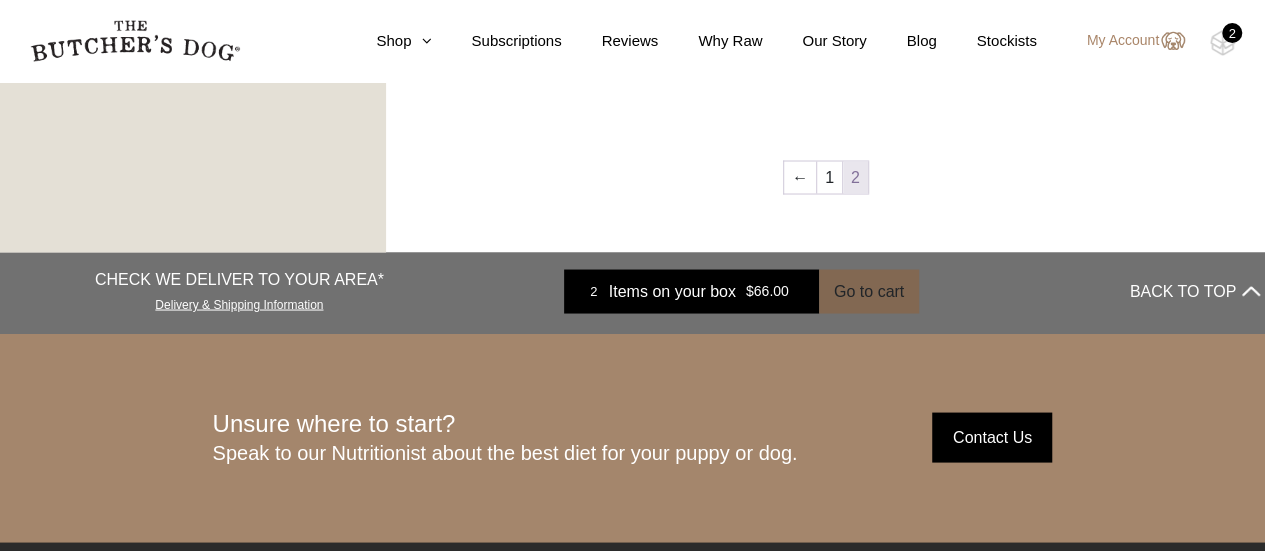 click on "Go to cart" at bounding box center [869, 291] 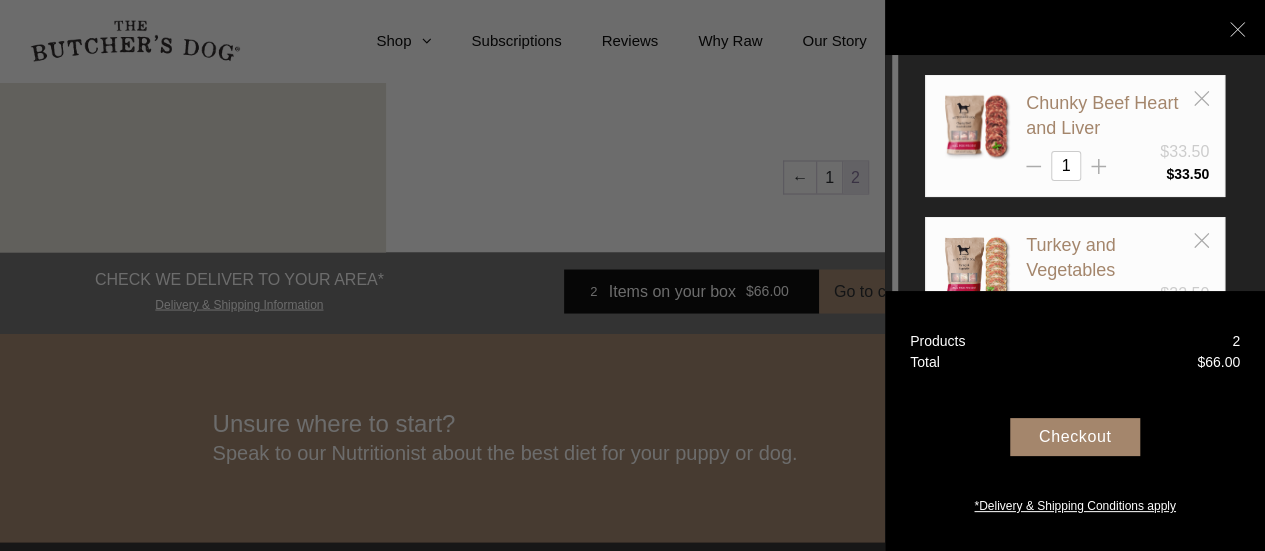 scroll, scrollTop: 75, scrollLeft: 0, axis: vertical 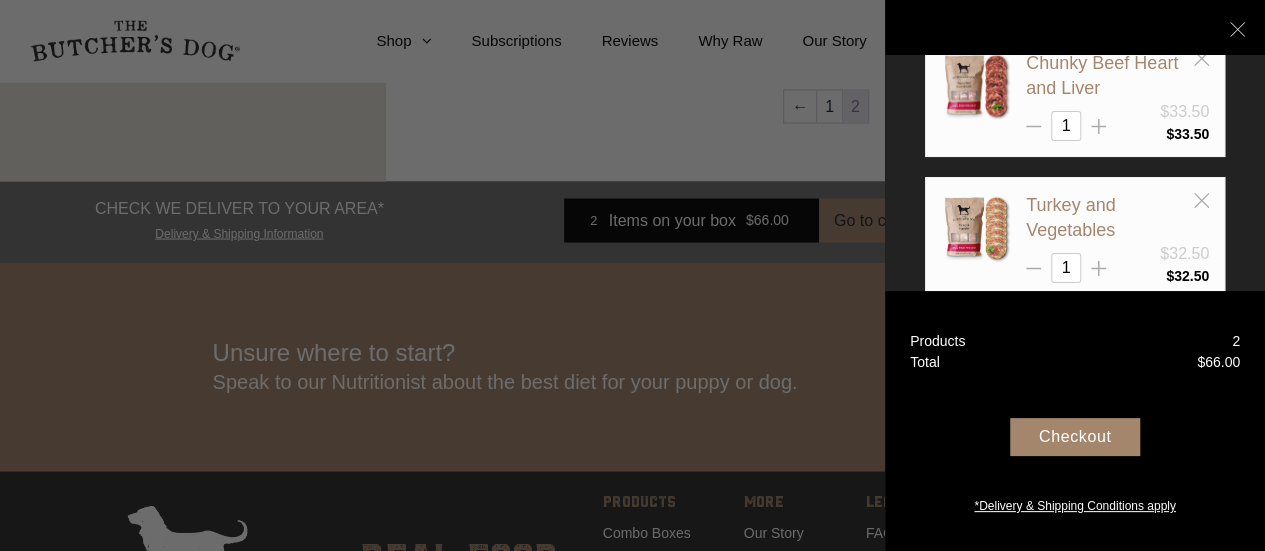 click on "Checkout" at bounding box center [1075, 437] 